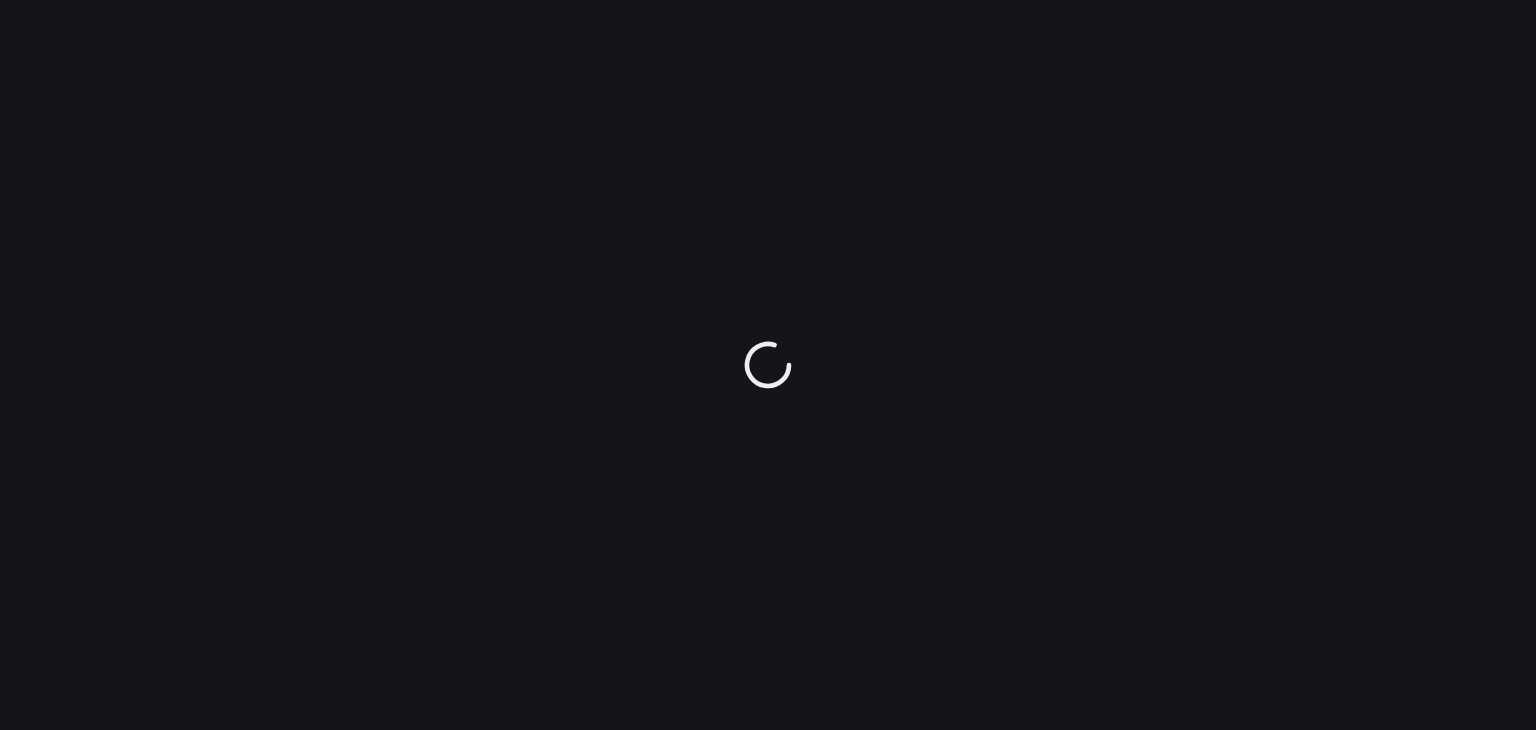 scroll, scrollTop: 0, scrollLeft: 0, axis: both 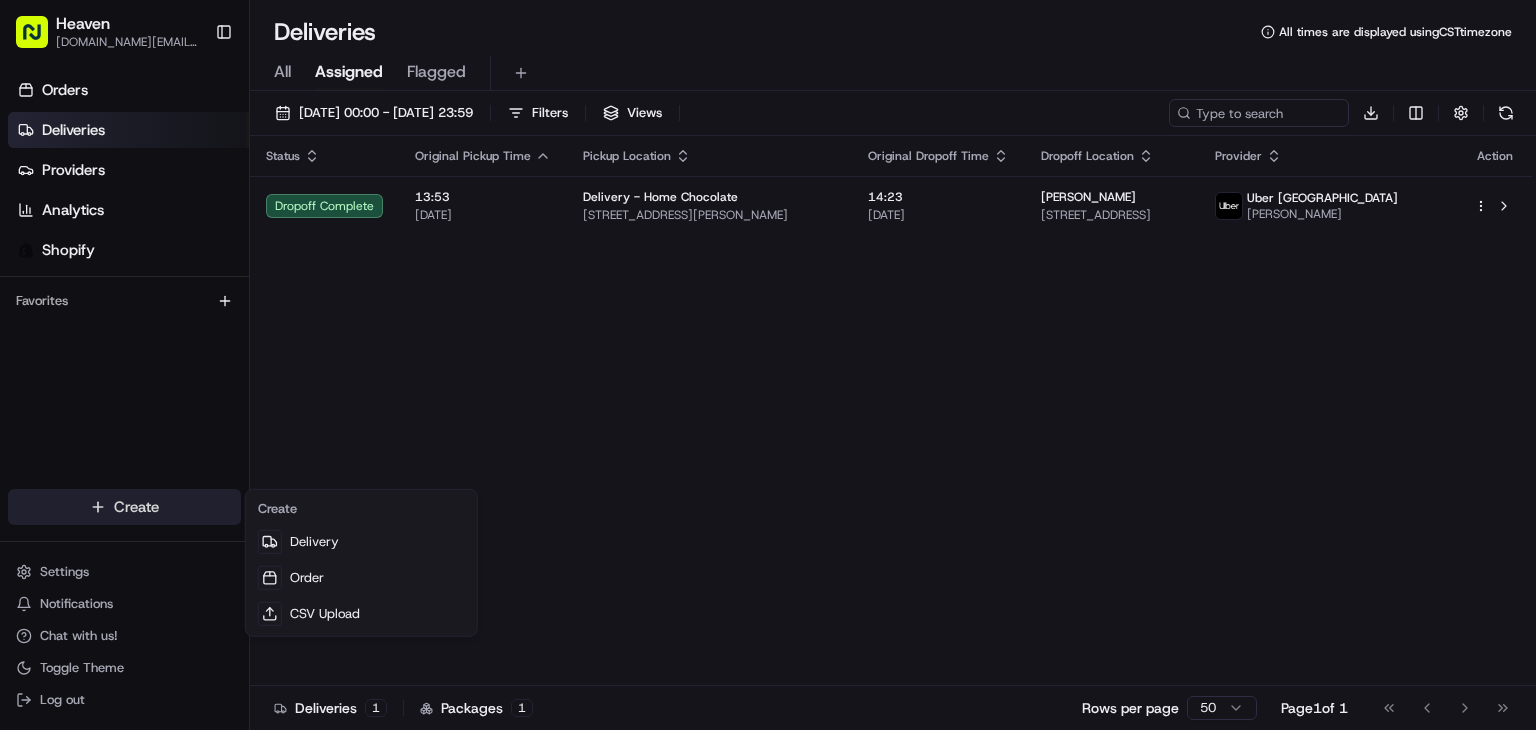click on "Heaven [DOMAIN_NAME][EMAIL_ADDRESS][DOMAIN_NAME] Toggle Sidebar Orders Deliveries Providers Analytics Shopify Favorites Main Menu Members & Organization Organization Users Roles Preferences Customization Tracking Orchestration Automations Dispatch Strategy Locations Pickup Locations Dropoff Locations Billing Billing Refund Requests Integrations Notification Triggers Webhooks API Keys Request Logs Create Settings Notifications Chat with us! Toggle Theme Log out Deliveries All times are displayed using  CST  timezone All Assigned Flagged [DATE] 00:00 - [DATE] 23:59 Filters Views Download Status Original Pickup Time Pickup Location Original Dropoff Time Dropoff Location Provider Action Dropoff Complete 13:53 [DATE] Delivery - Home Chocolate [STREET_ADDRESS][PERSON_NAME] 14:23 [DATE] [PERSON_NAME] [STREET_ADDRESS] Uber Canada [PERSON_NAME] Deliveries 1 Packages 1 Rows per page 50 Page  1  of   1 Go to first page Go to previous page Go to next page" at bounding box center (768, 365) 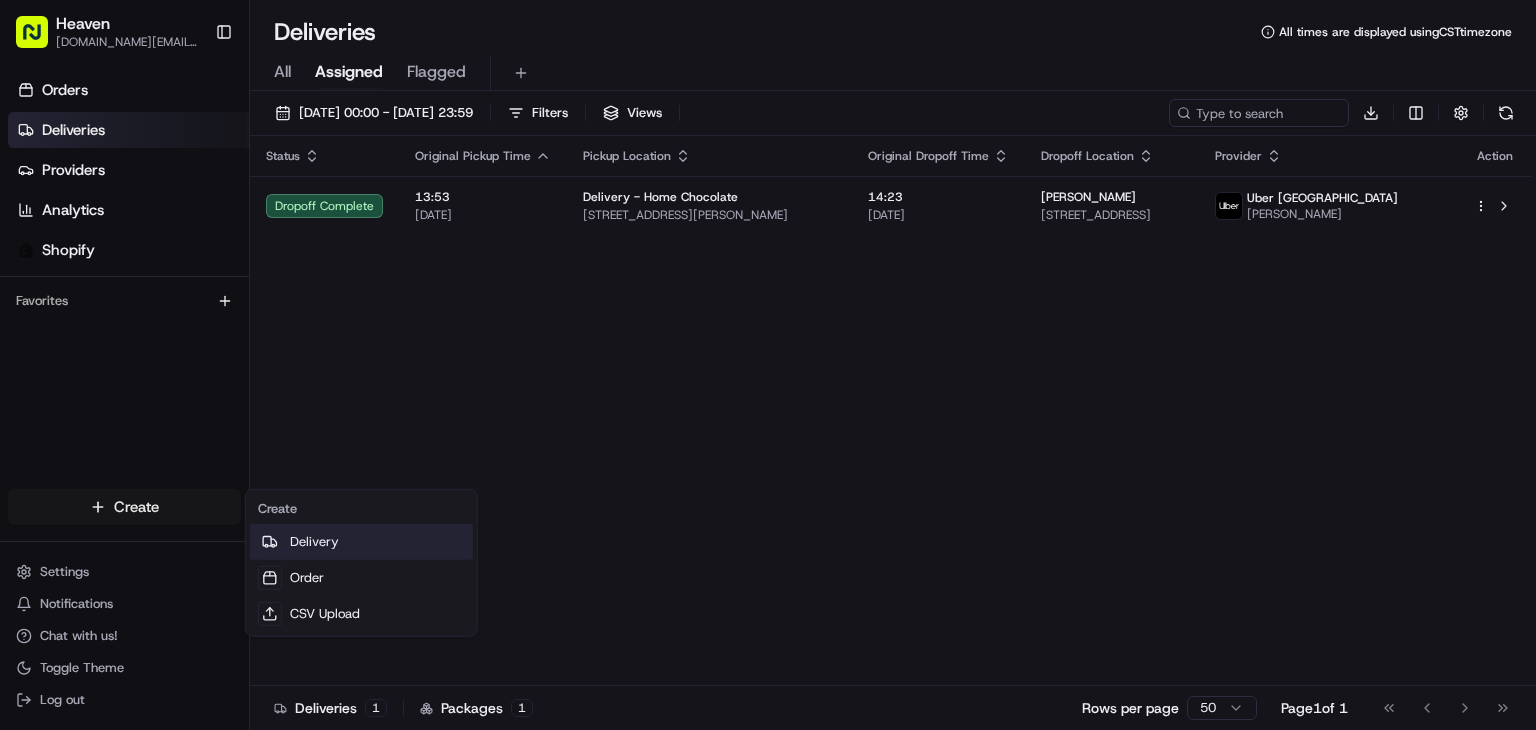 click on "Delivery" at bounding box center (361, 542) 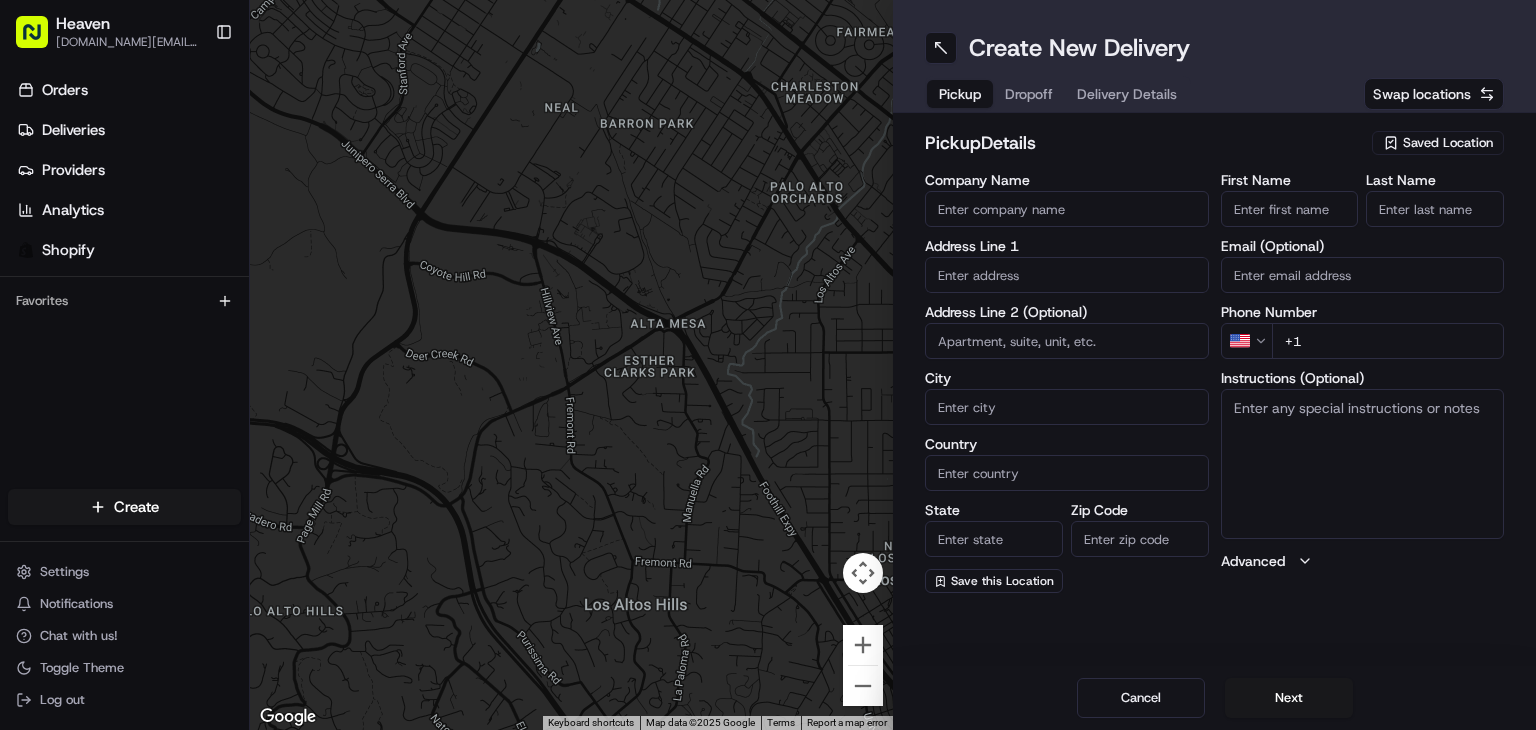 click on "Saved Location" at bounding box center (1448, 143) 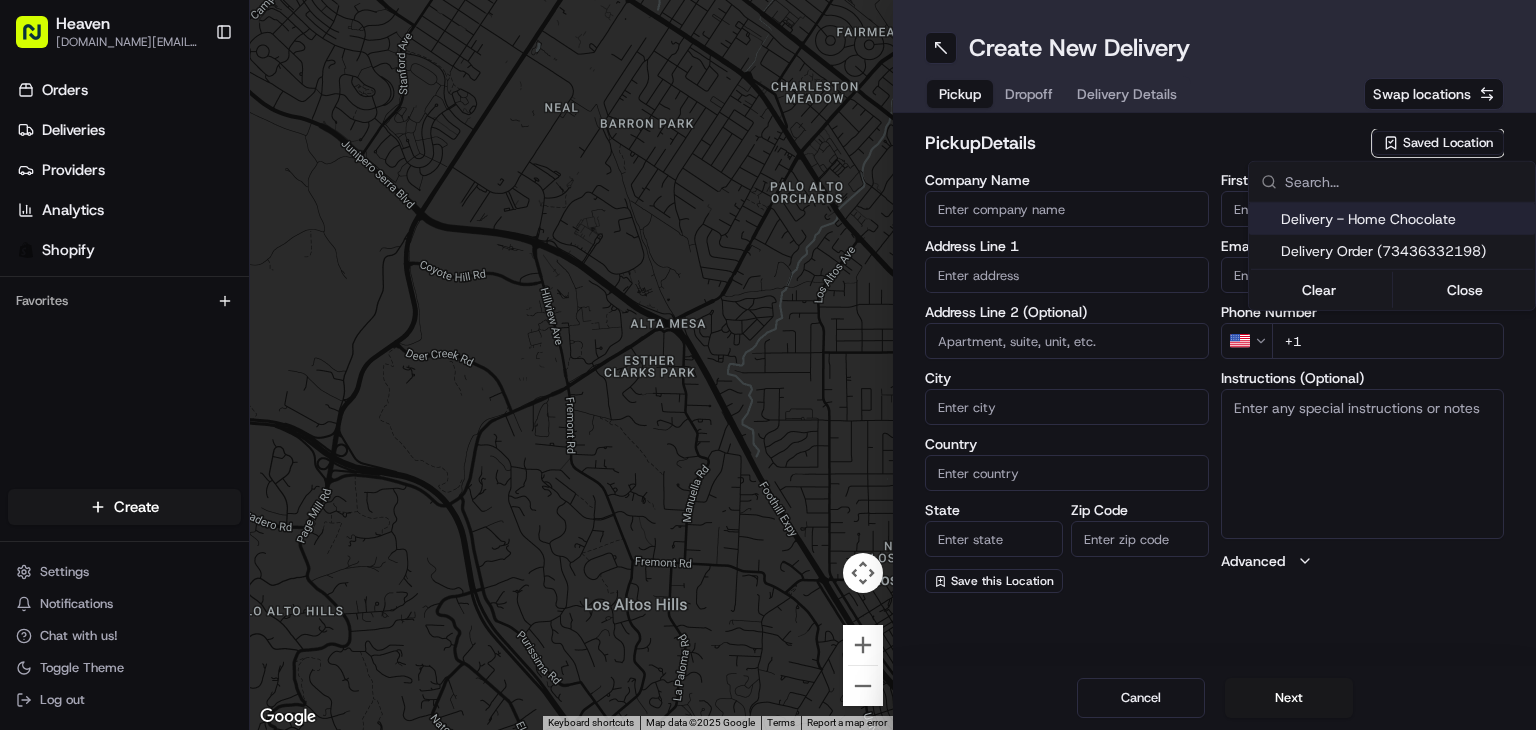click on "Delivery - Home Chocolate" at bounding box center [1404, 219] 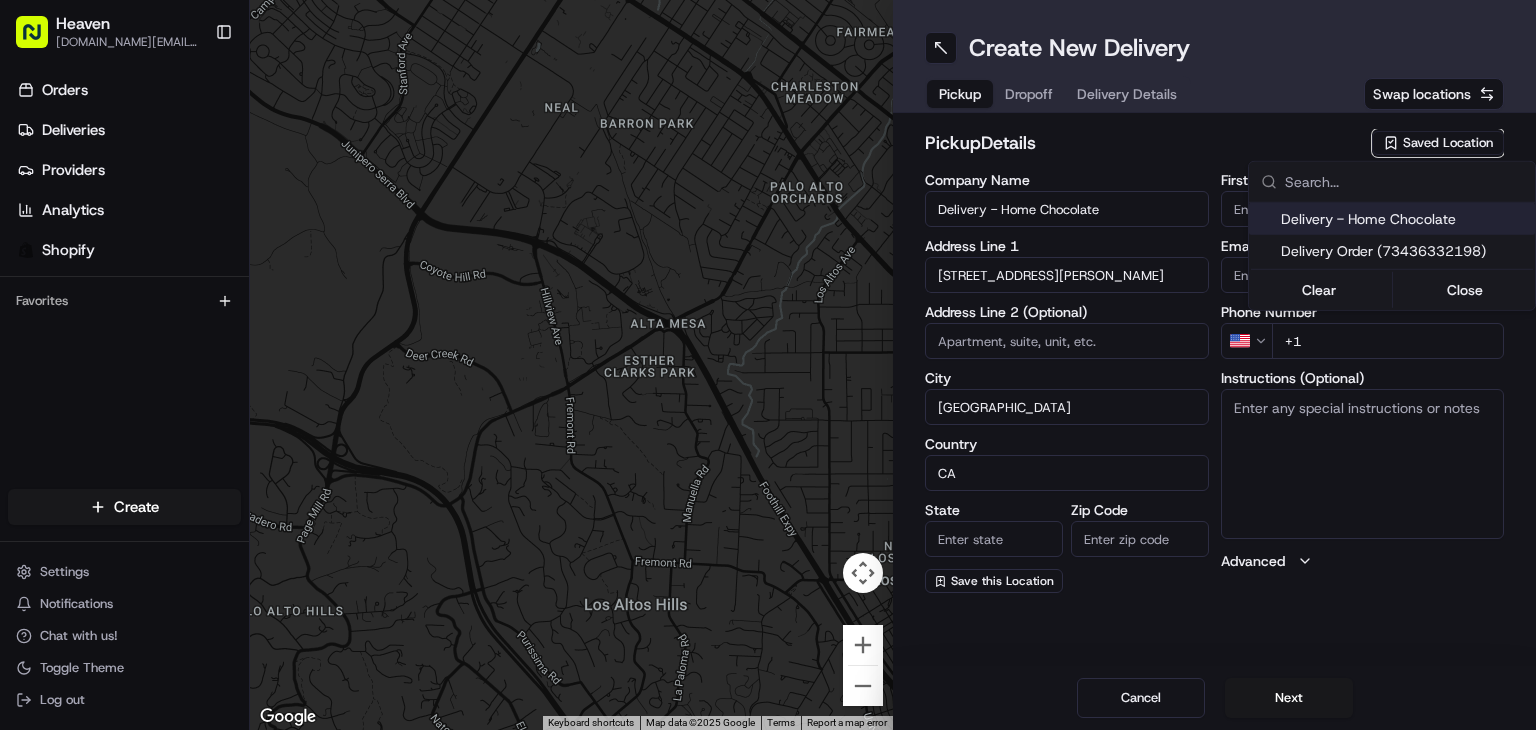 type on "MB" 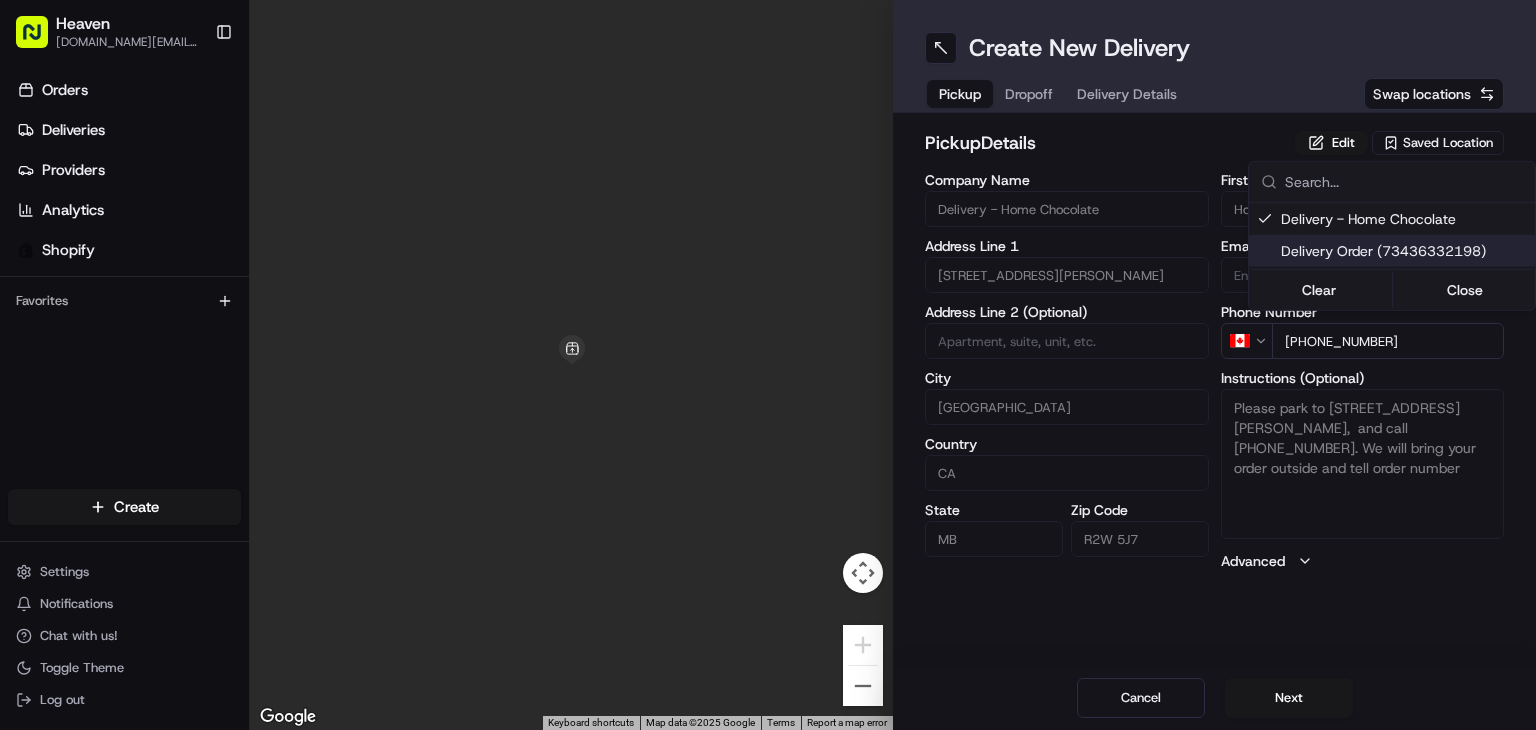 click on "Heaven [DOMAIN_NAME][EMAIL_ADDRESS][DOMAIN_NAME] Toggle Sidebar Orders Deliveries Providers Analytics Shopify Favorites Main Menu Members & Organization Organization Users Roles Preferences Customization Tracking Orchestration Automations Dispatch Strategy Locations Pickup Locations Dropoff Locations Billing Billing Refund Requests Integrations Notification Triggers Webhooks API Keys Request Logs Create Settings Notifications Chat with us! Toggle Theme Log out ← Move left → Move right ↑ Move up ↓ Move down + Zoom in - Zoom out Home Jump left by 75% End Jump right by 75% Page Up Jump up by 75% Page Down Jump down by 75% Keyboard shortcuts Map Data Map data ©2025 Google Map data ©2025 Google 1 m  Click to toggle between metric and imperial units Terms Report a map error Create New Delivery Pickup Dropoff Delivery Details Swap locations pickup  Details  Edit Saved Location Company Name Delivery - Home Chocolate Address Line 1 [STREET_ADDRESS][PERSON_NAME] Address Line 2 (Optional) [GEOGRAPHIC_DATA]" at bounding box center [768, 365] 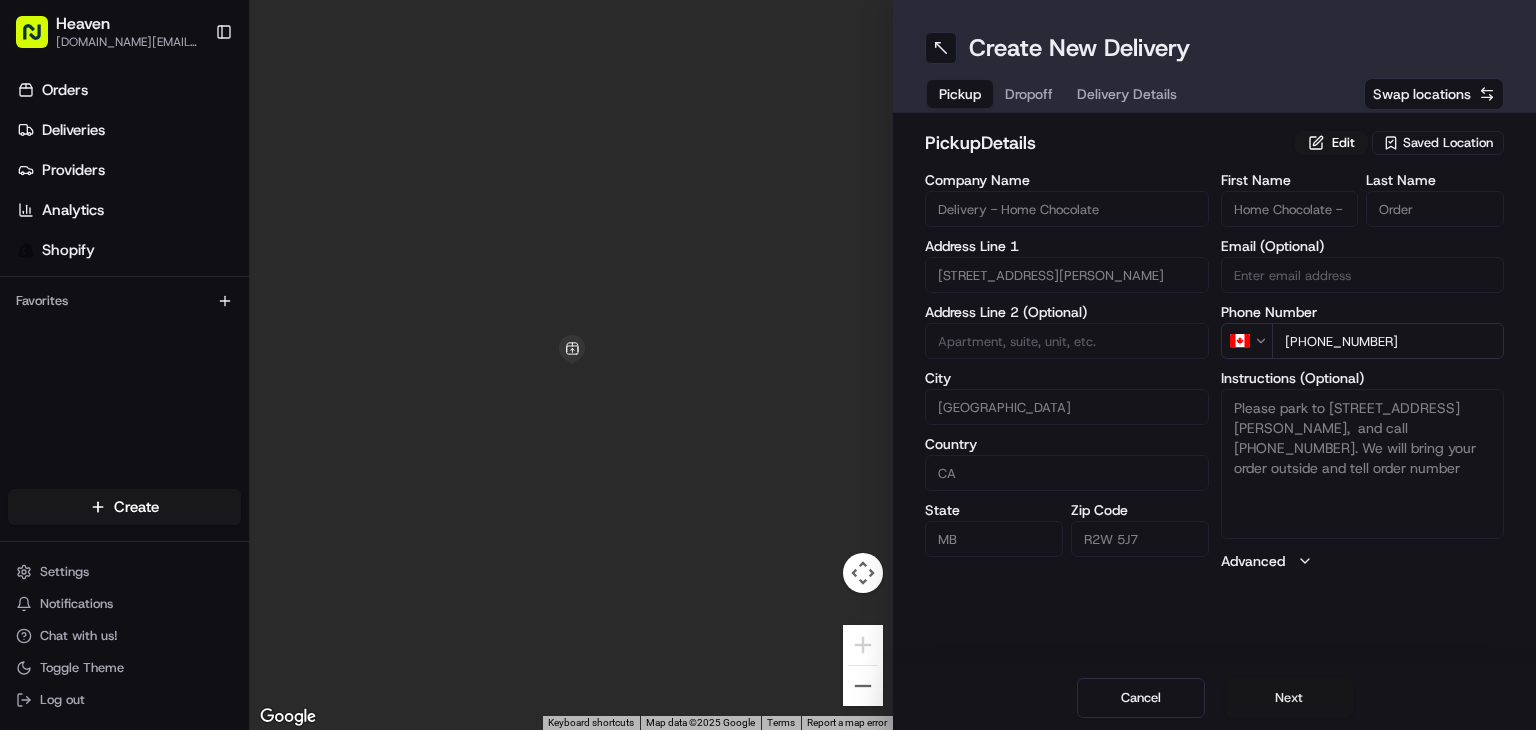 click on "Next" at bounding box center (1289, 698) 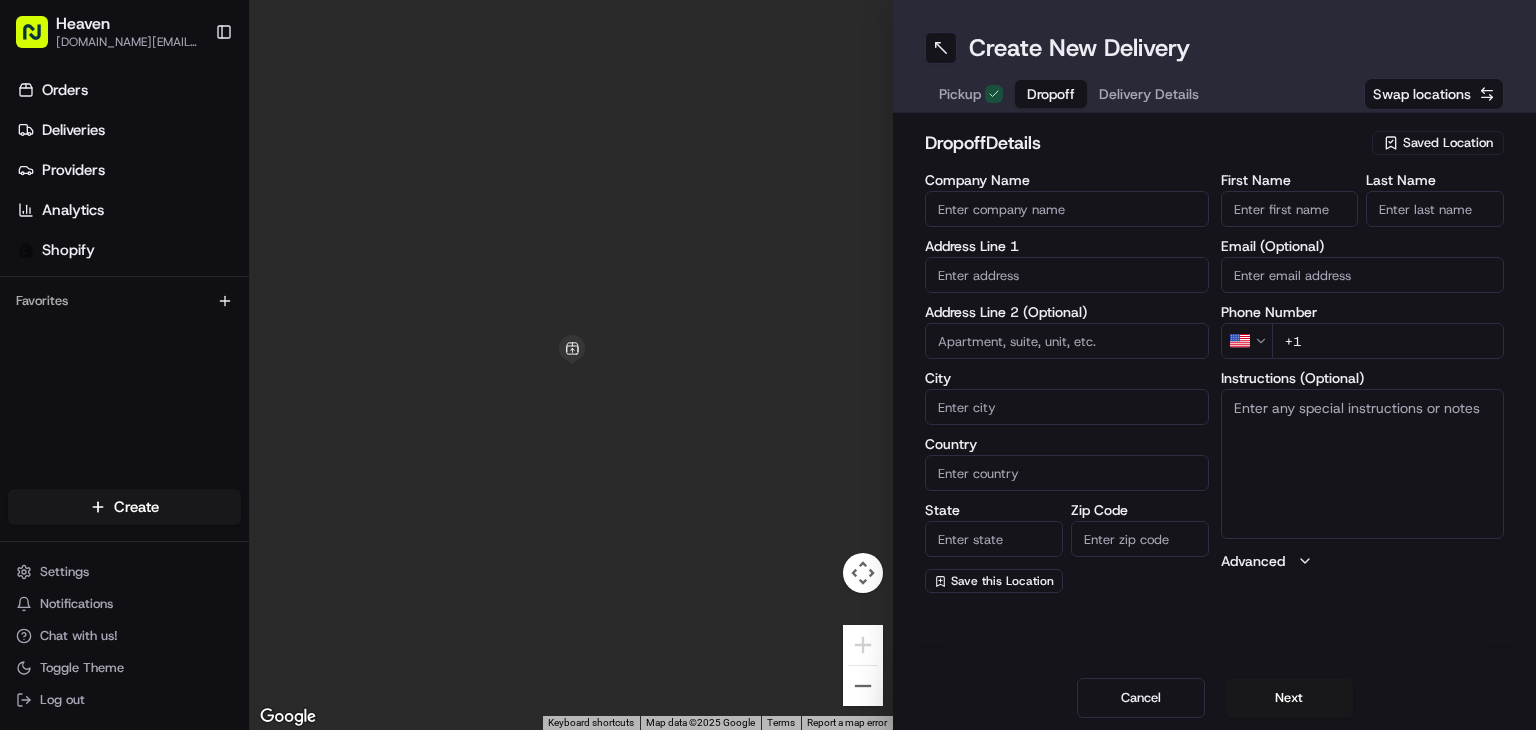 click on "First Name" at bounding box center (1290, 209) 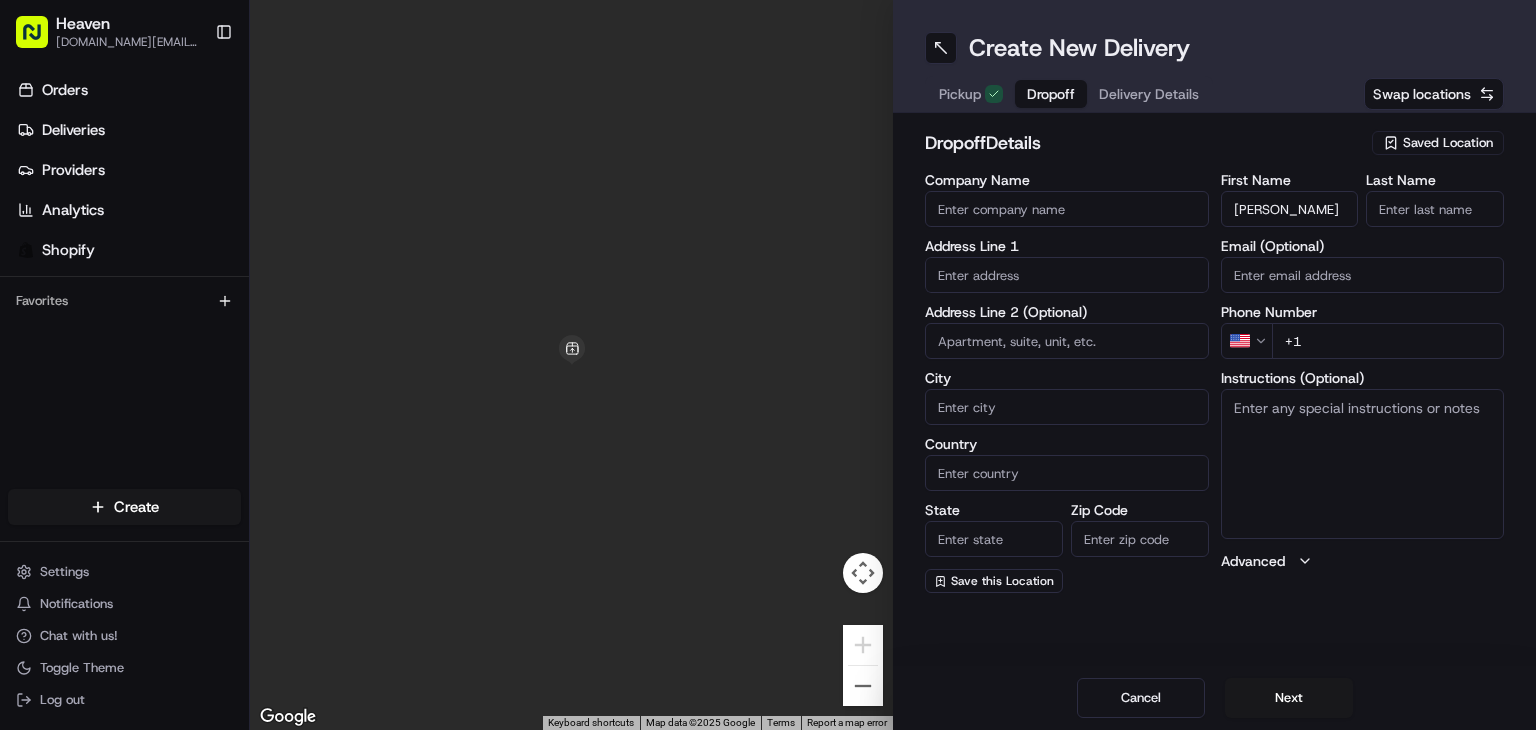 type on "[PERSON_NAME]" 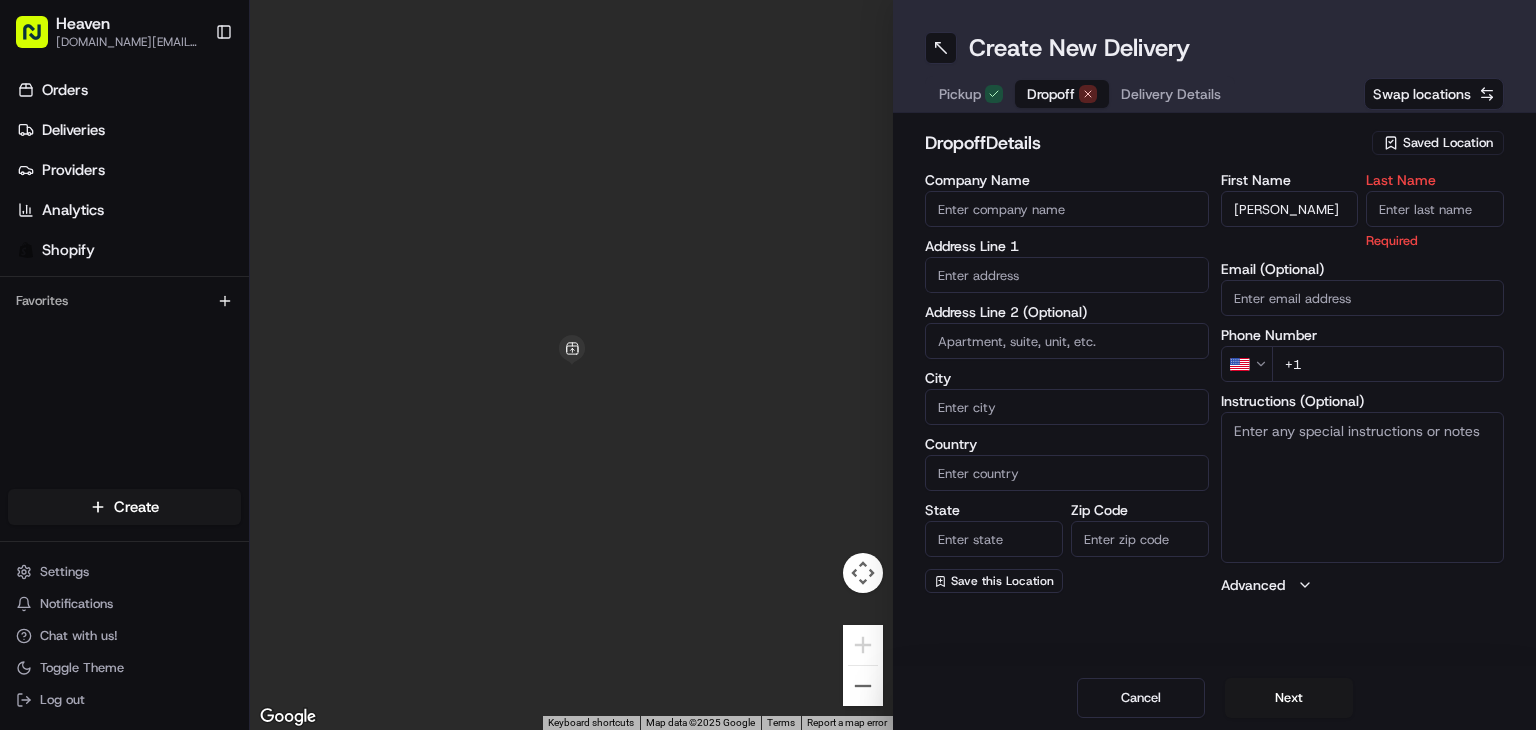 click on "Last Name" at bounding box center [1435, 209] 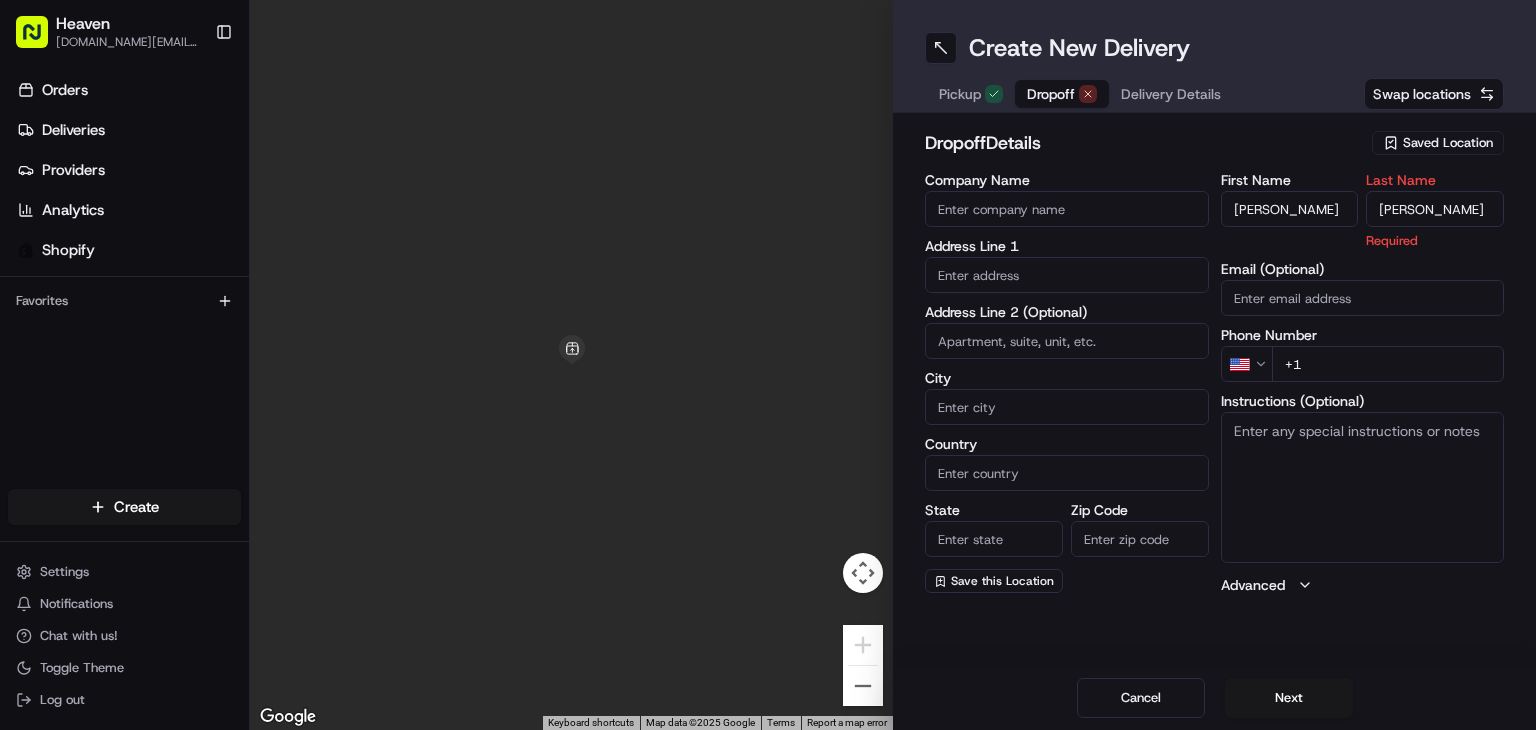 type on "[PERSON_NAME]" 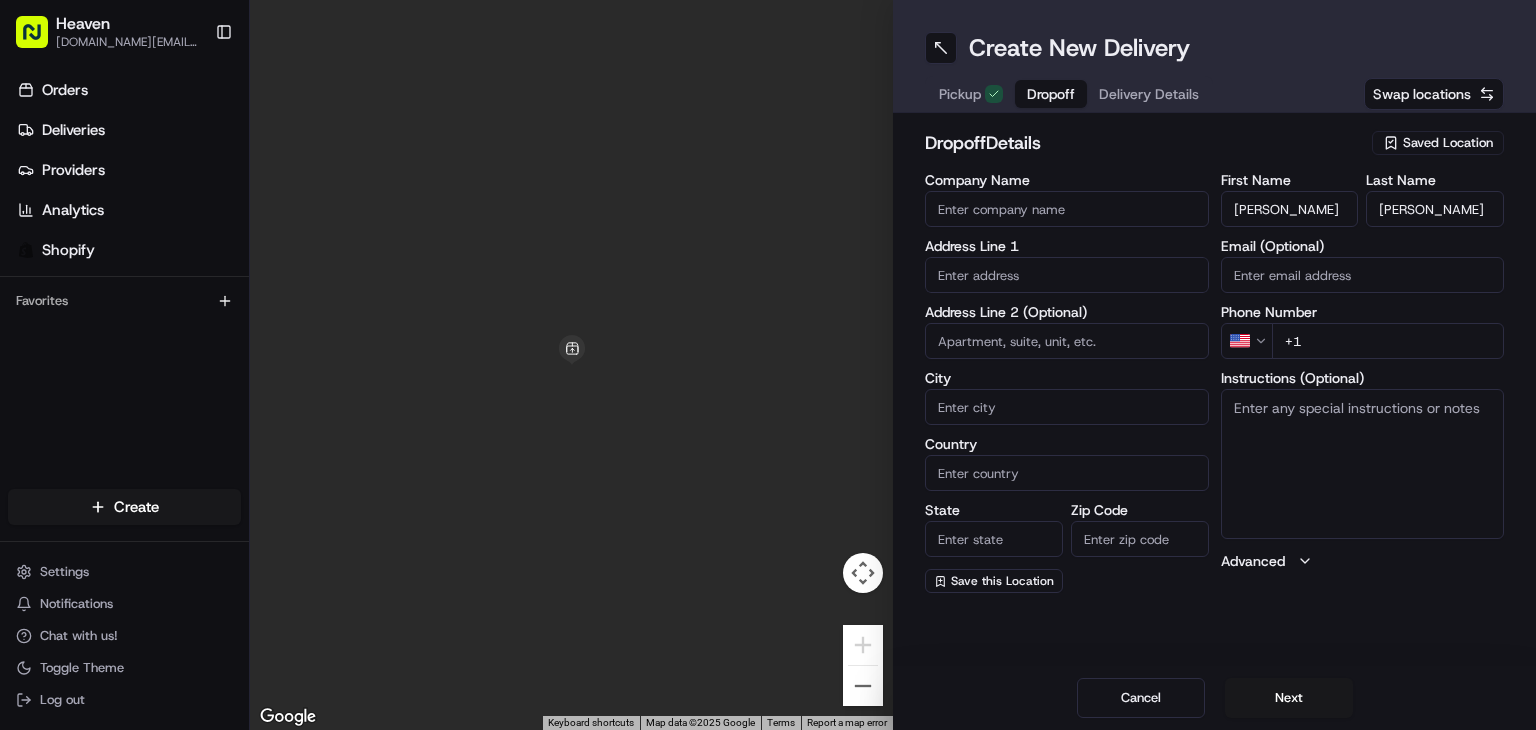 click on "Heaven [DOMAIN_NAME][EMAIL_ADDRESS][DOMAIN_NAME] Toggle Sidebar Orders Deliveries Providers Analytics Shopify Favorites Main Menu Members & Organization Organization Users Roles Preferences Customization Tracking Orchestration Automations Dispatch Strategy Locations Pickup Locations Dropoff Locations Billing Billing Refund Requests Integrations Notification Triggers Webhooks API Keys Request Logs Create Settings Notifications Chat with us! Toggle Theme Log out ← Move left → Move right ↑ Move up ↓ Move down + Zoom in - Zoom out Home Jump left by 75% End Jump right by 75% Page Up Jump up by 75% Page Down Jump down by 75% Keyboard shortcuts Map Data Map data ©2025 Google Map data ©2025 Google 1 m  Click to toggle between metric and imperial units Terms Report a map error Create New Delivery Pickup Dropoff Delivery Details Swap locations dropoff  Details Saved Location Company Name Address Line 1 Address Line 2 (Optional) City Country State Zip Code Save this Location First Name [PERSON_NAME] Last Name [PERSON_NAME] [GEOGRAPHIC_DATA]" at bounding box center (768, 365) 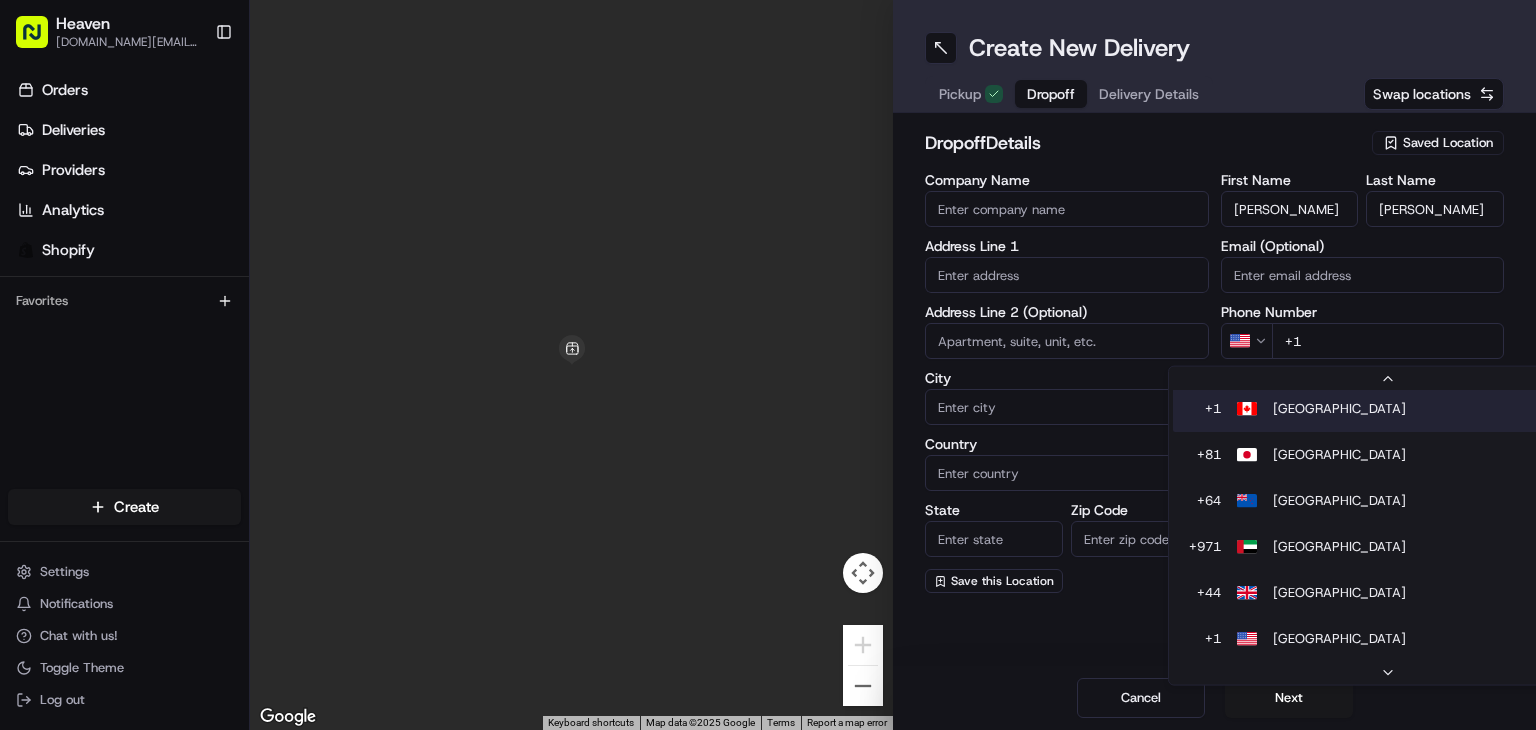 scroll, scrollTop: 40, scrollLeft: 0, axis: vertical 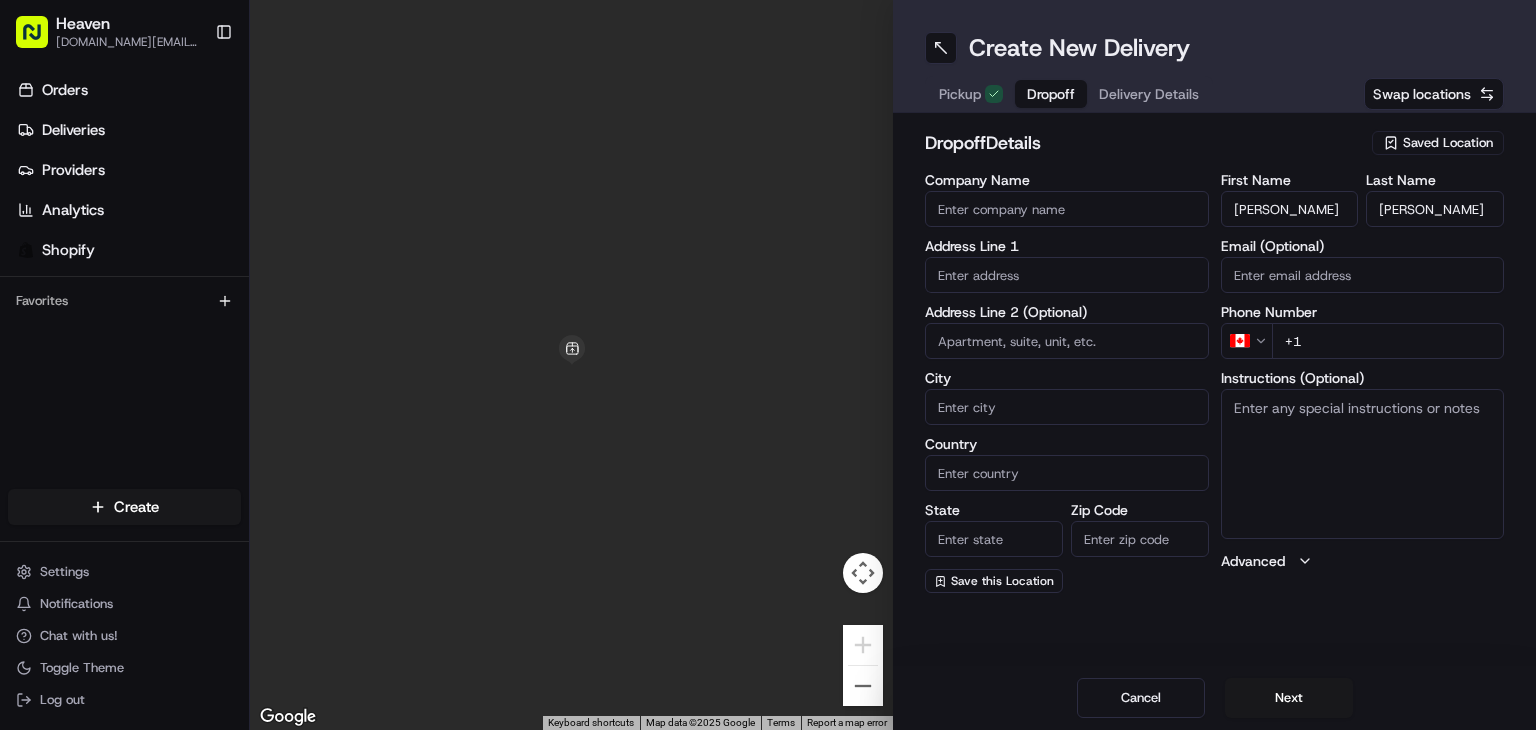 click on "+1" at bounding box center [1388, 341] 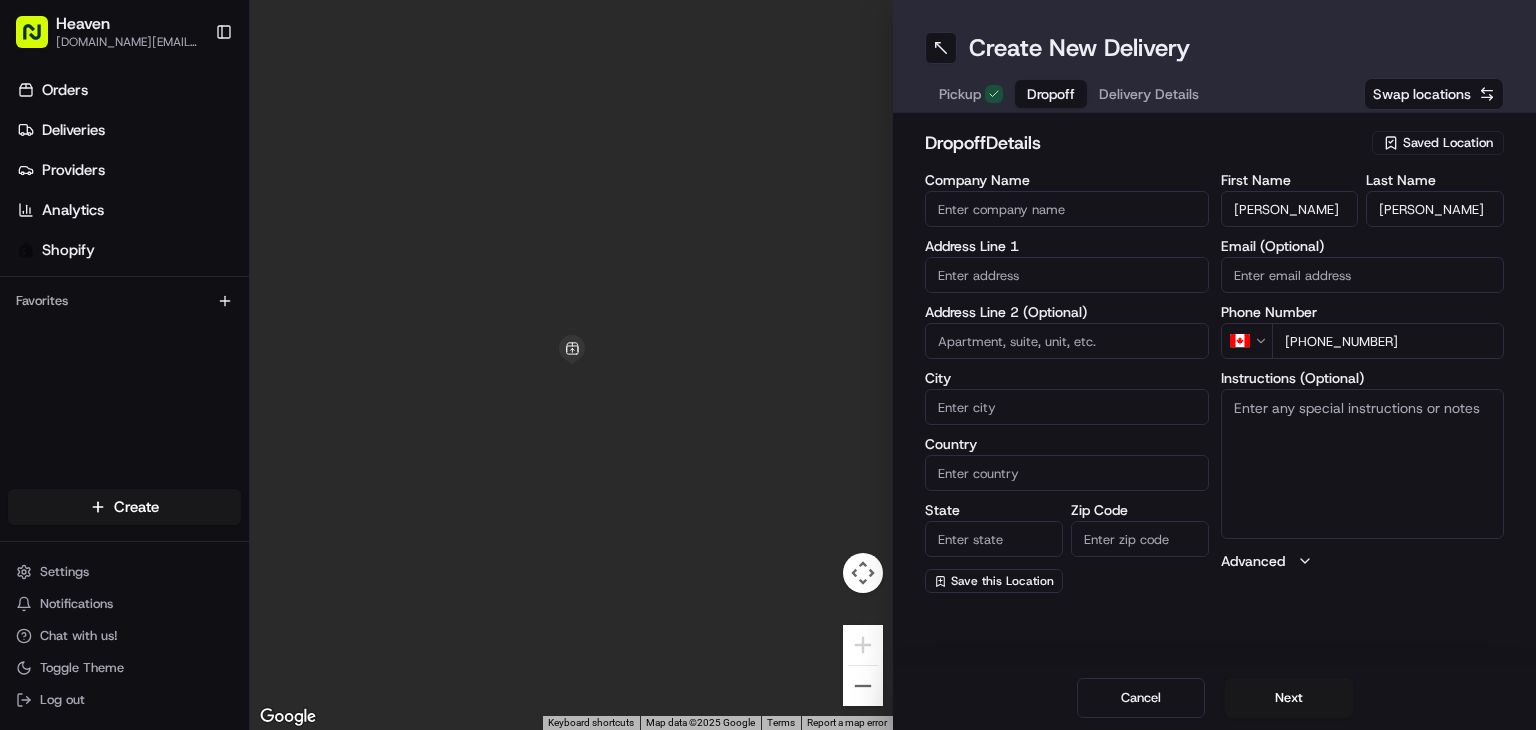 type on "[PHONE_NUMBER]" 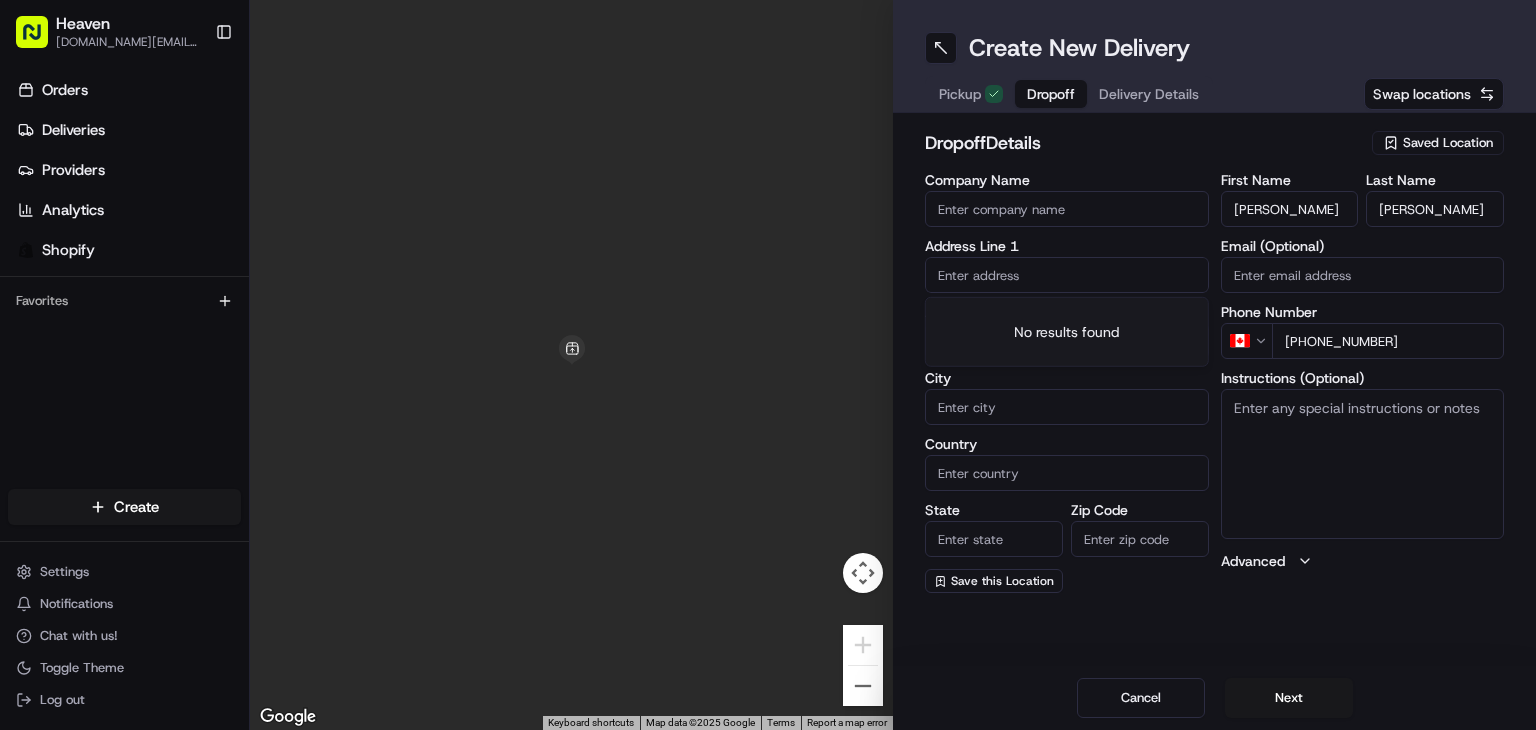 paste on "[STREET_ADDRESS][PERSON_NAME]" 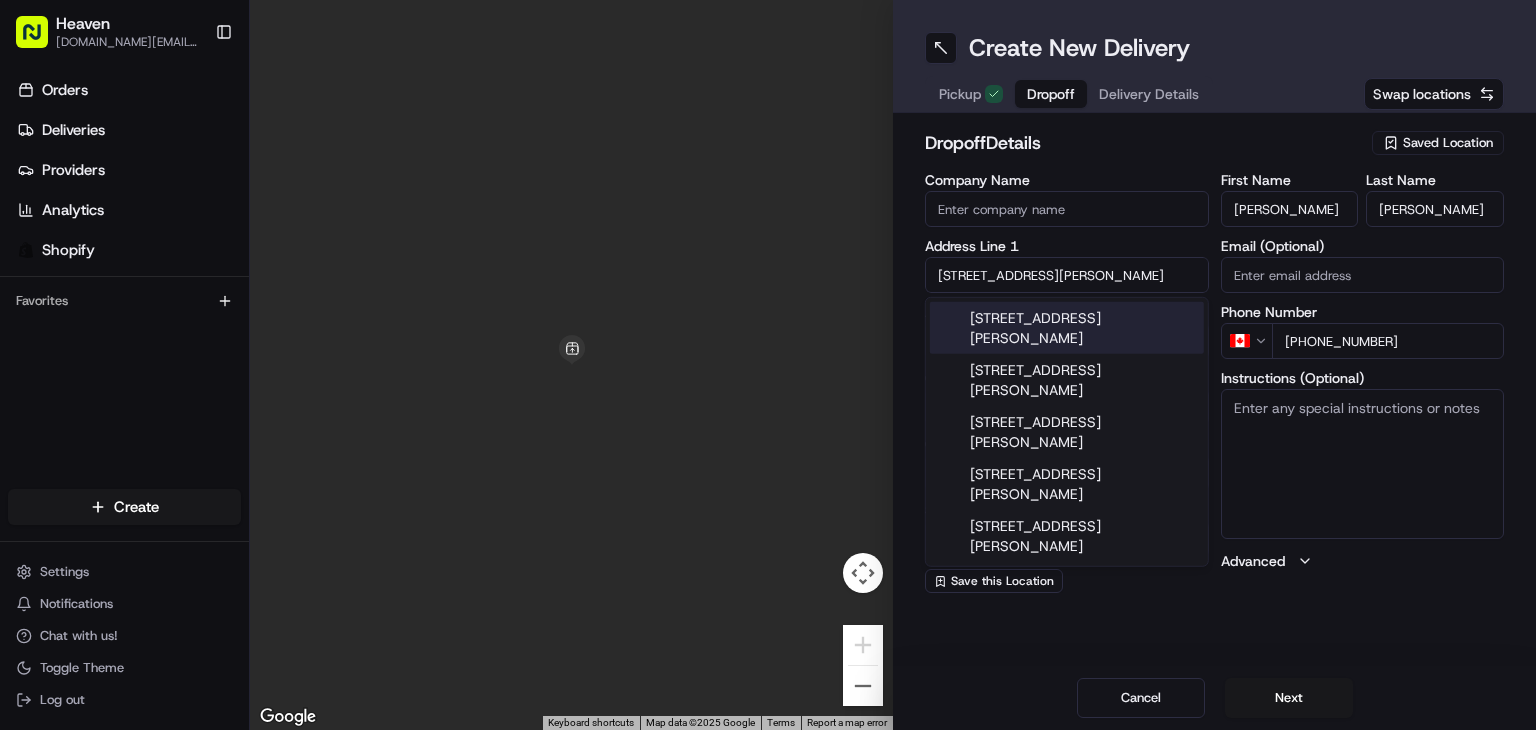 click on "[STREET_ADDRESS][PERSON_NAME]" at bounding box center (1067, 328) 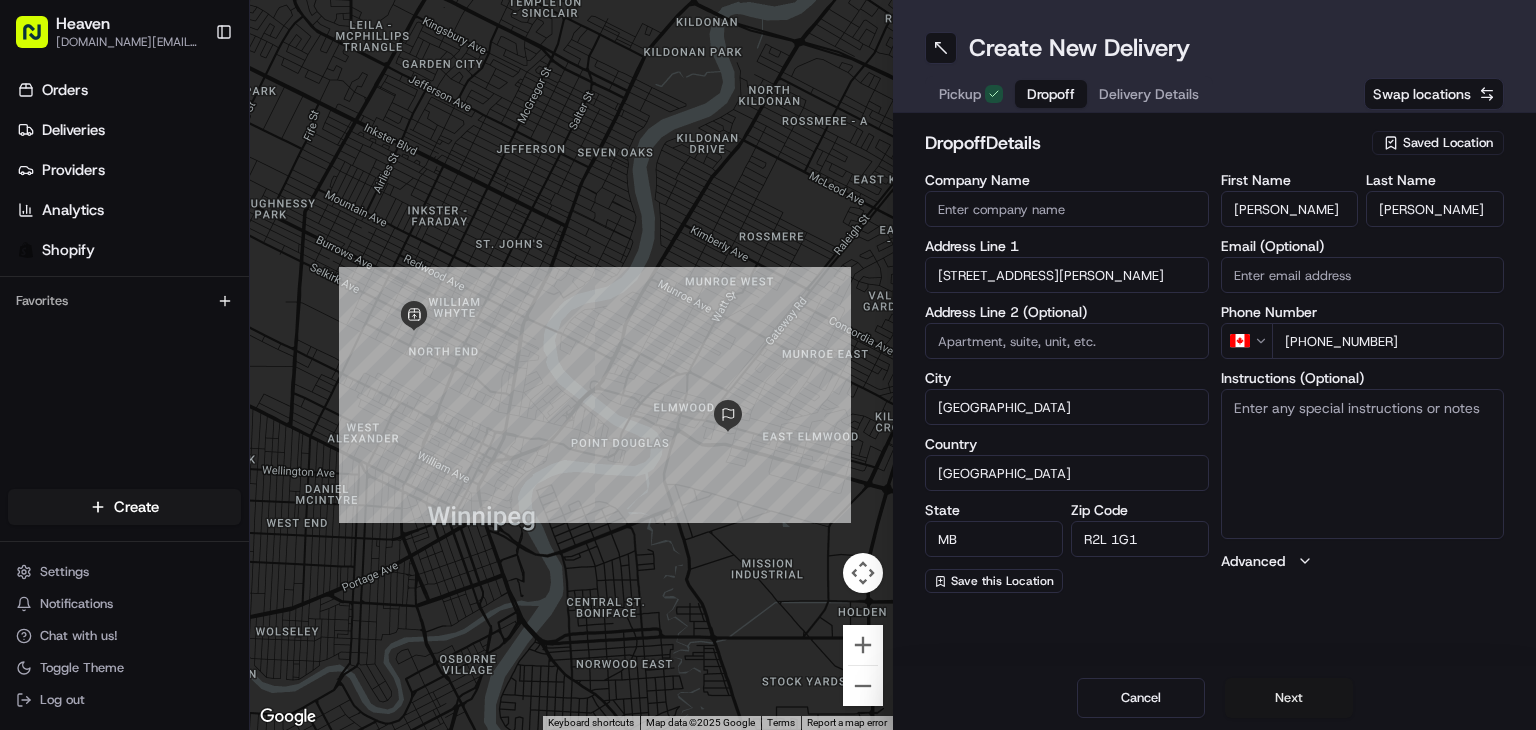 click on "Next" at bounding box center (1289, 698) 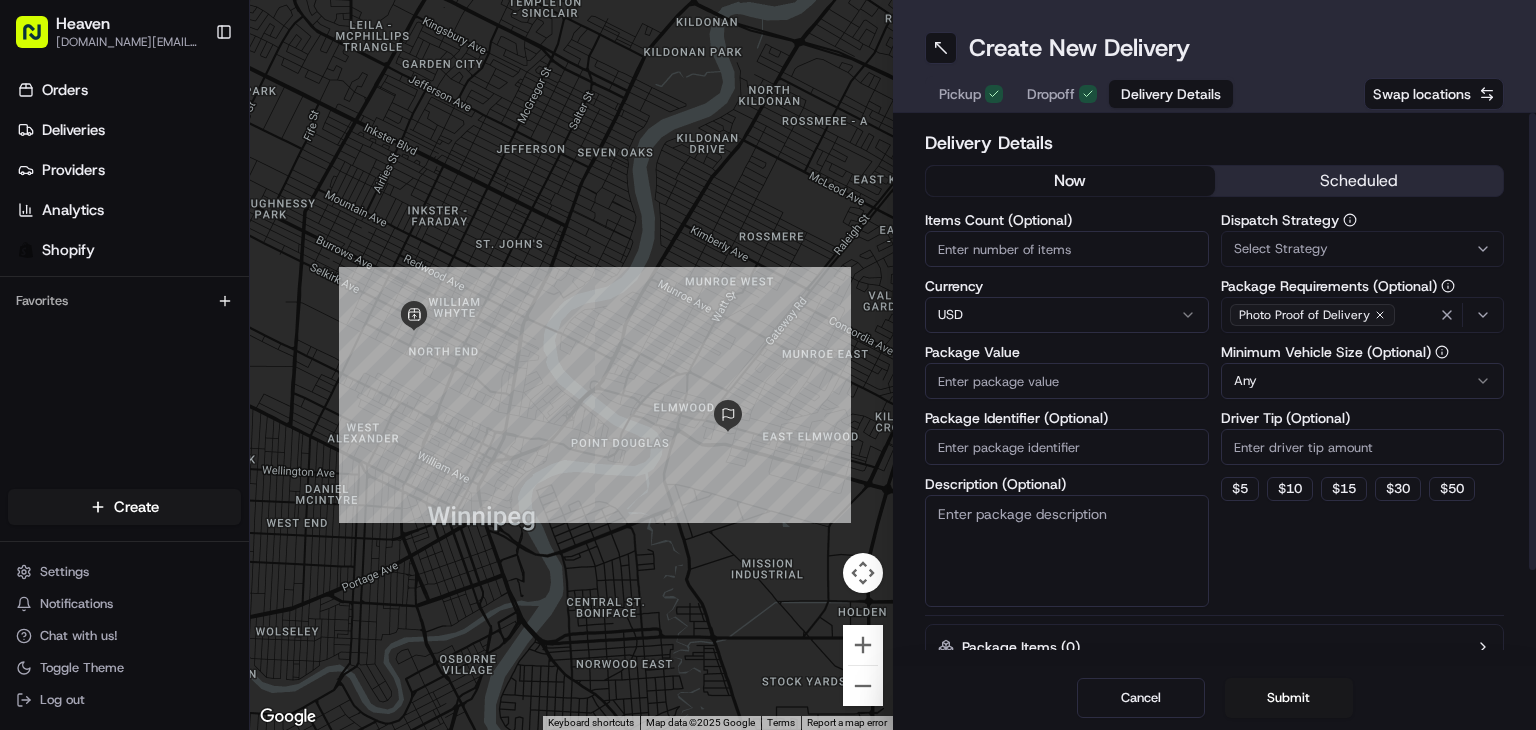 click on "Items Count (Optional)" at bounding box center (1067, 249) 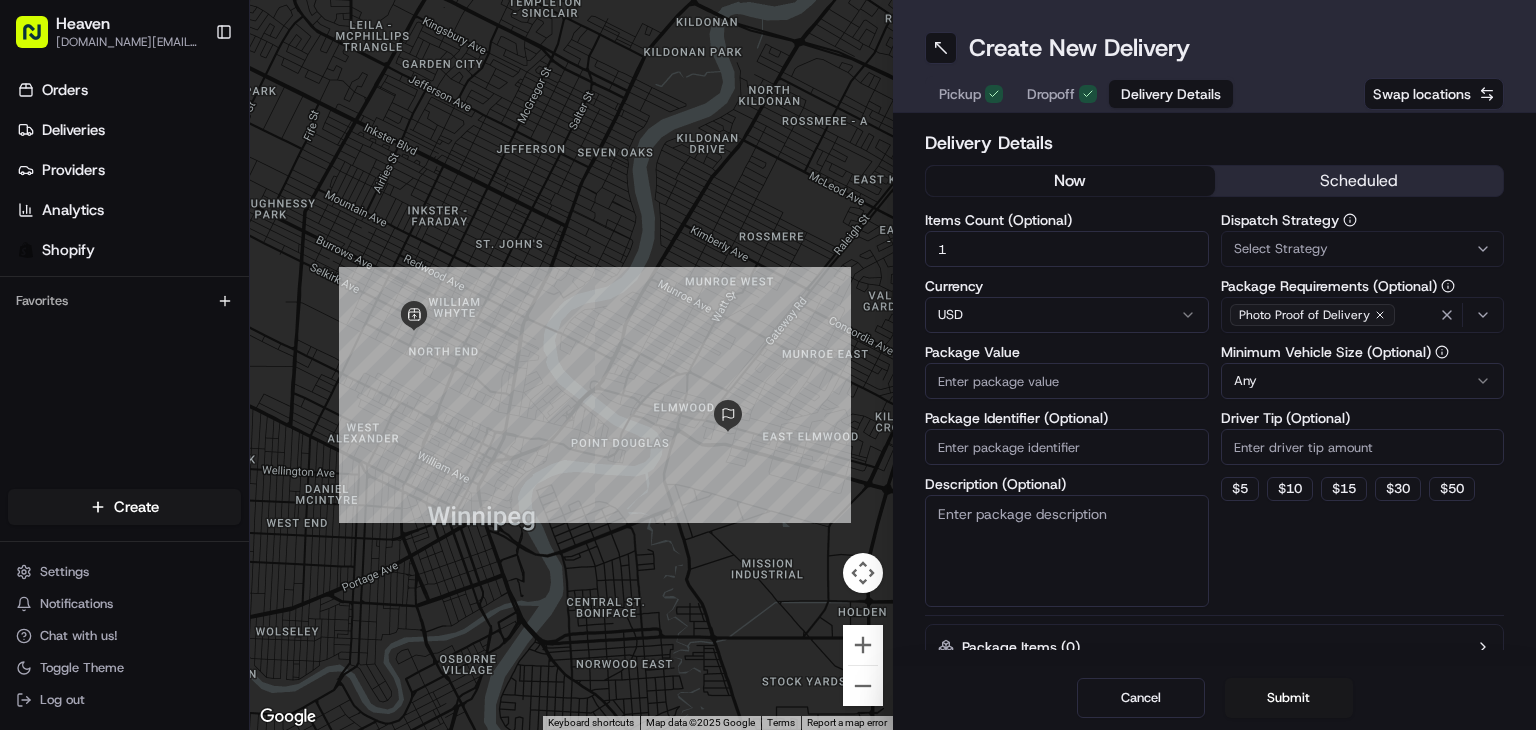 type on "1" 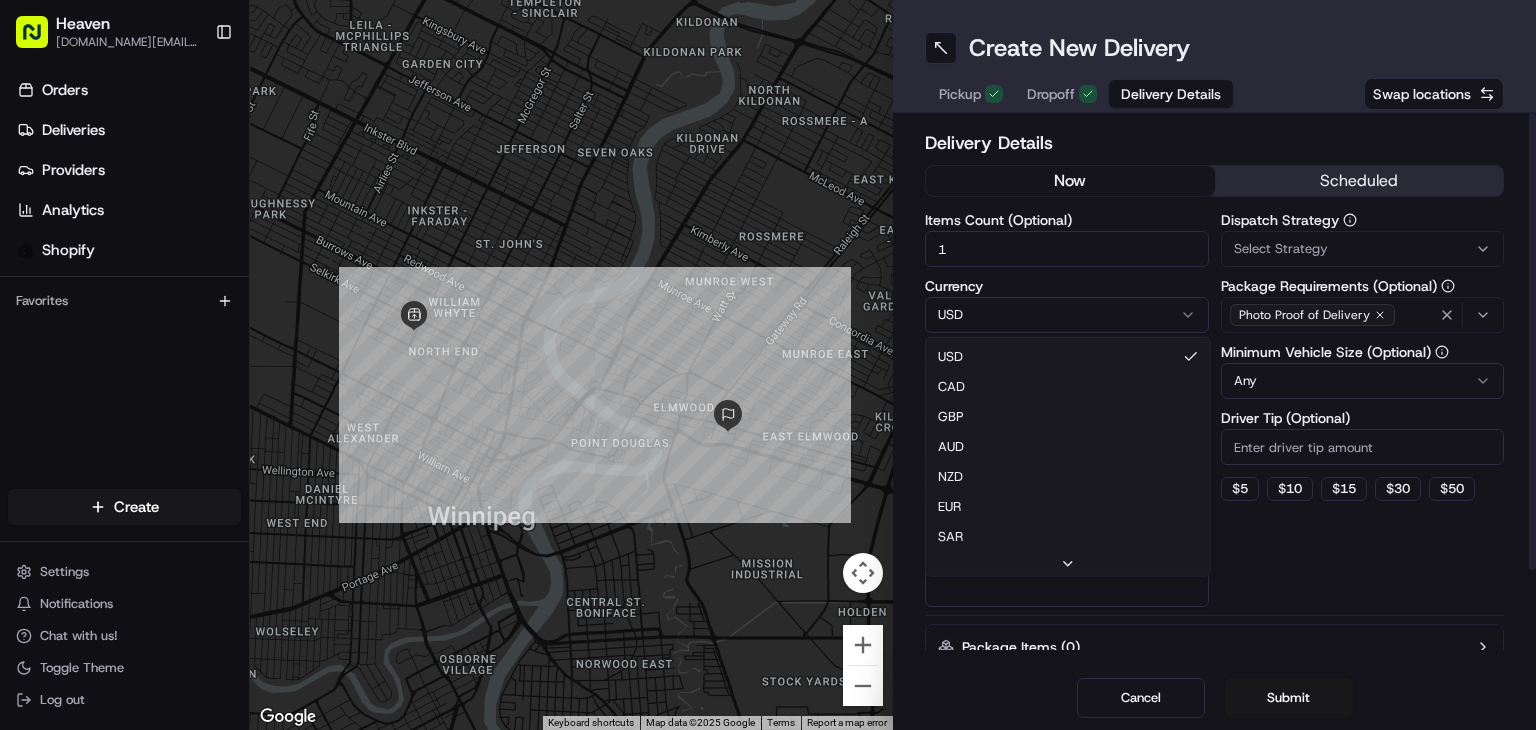 click on "Heaven [DOMAIN_NAME][EMAIL_ADDRESS][DOMAIN_NAME] Toggle Sidebar Orders Deliveries Providers Analytics Shopify Favorites Main Menu Members & Organization Organization Users Roles Preferences Customization Tracking Orchestration Automations Dispatch Strategy Locations Pickup Locations Dropoff Locations Billing Billing Refund Requests Integrations Notification Triggers Webhooks API Keys Request Logs Create Settings Notifications Chat with us! Toggle Theme Log out ← Move left → Move right ↑ Move up ↓ Move down + Zoom in - Zoom out Home Jump left by 75% End Jump right by 75% Page Up Jump up by 75% Page Down Jump down by 75% Keyboard shortcuts Map Data Map data ©2025 Google Map data ©2025 Google 500 m  Click to toggle between metric and imperial units Terms Report a map error Create New Delivery Pickup Dropoff Delivery Details Swap locations Delivery Details now scheduled Items Count (Optional) 1 Currency USD USD CAD GBP AUD NZD EUR SAR MXN AED JPY Package Value Package Identifier (Optional) Select Strategy" at bounding box center (768, 365) 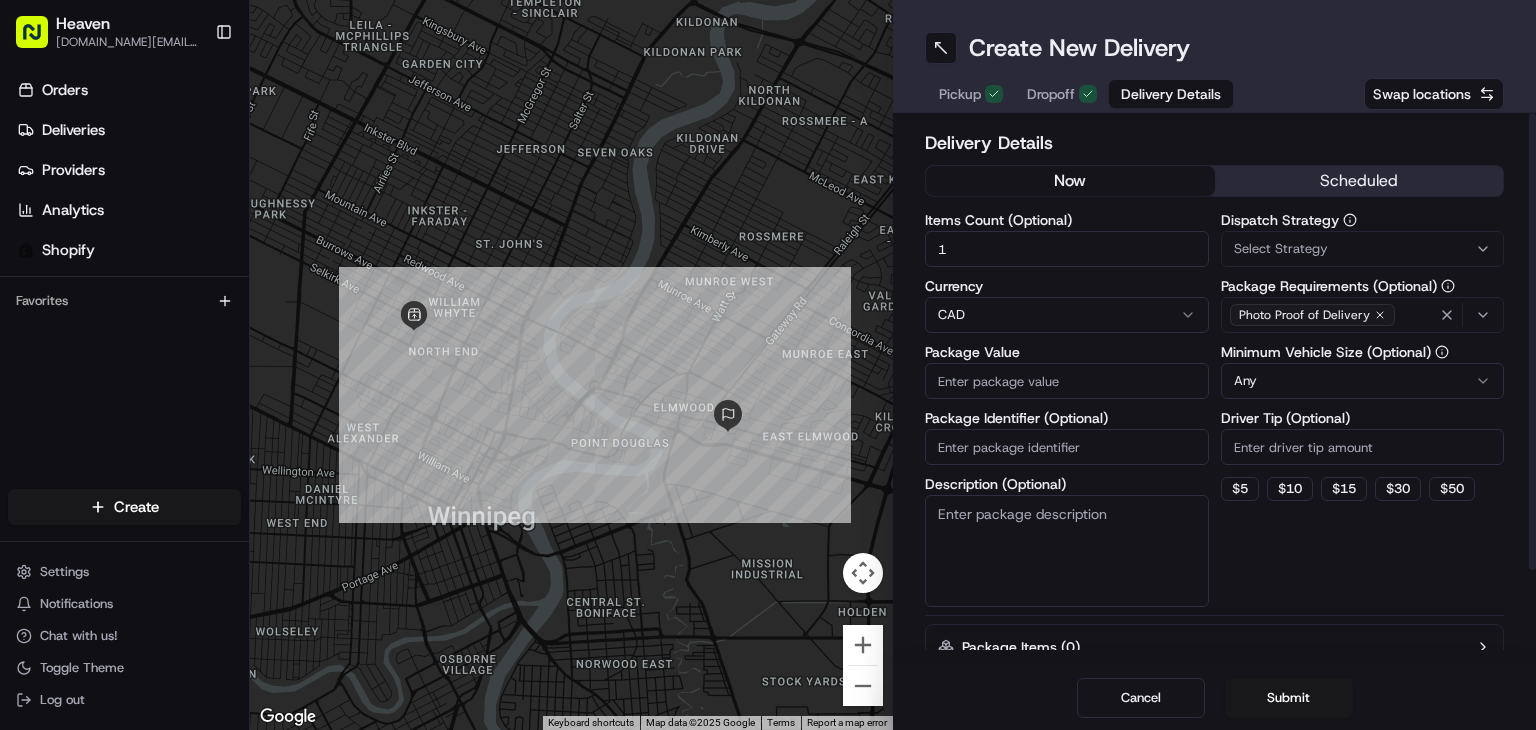 click on "Package Value" at bounding box center (1067, 381) 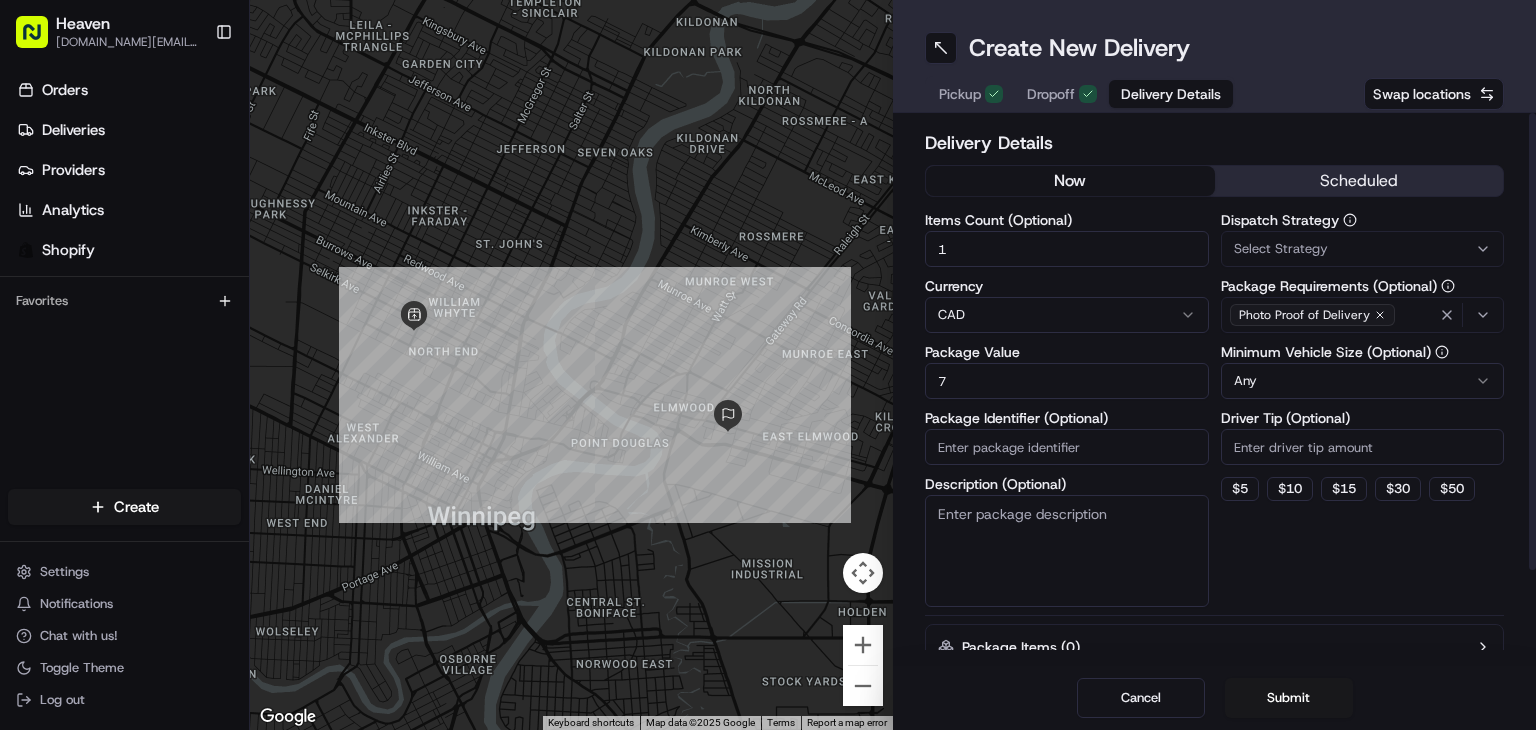 type on "70" 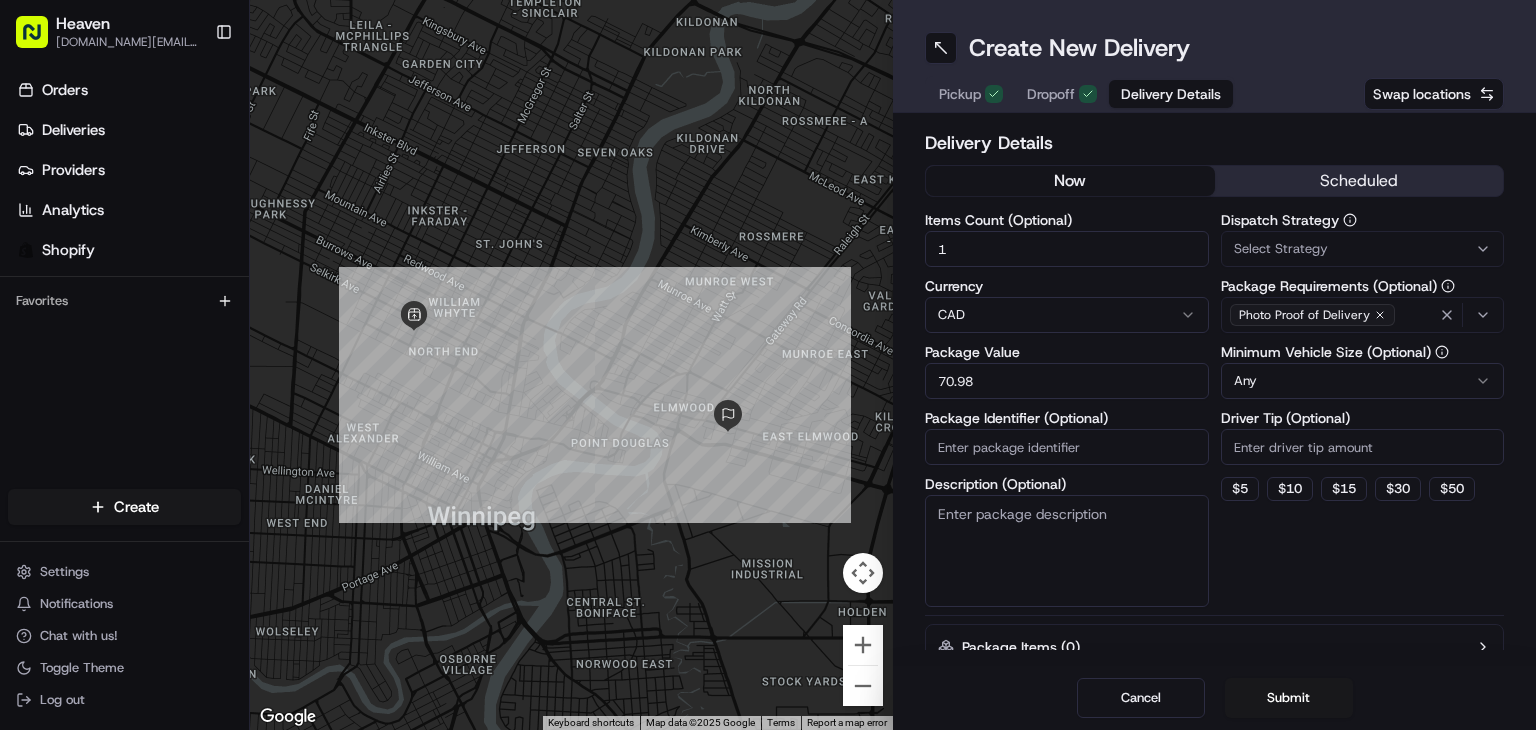 type on "70.98" 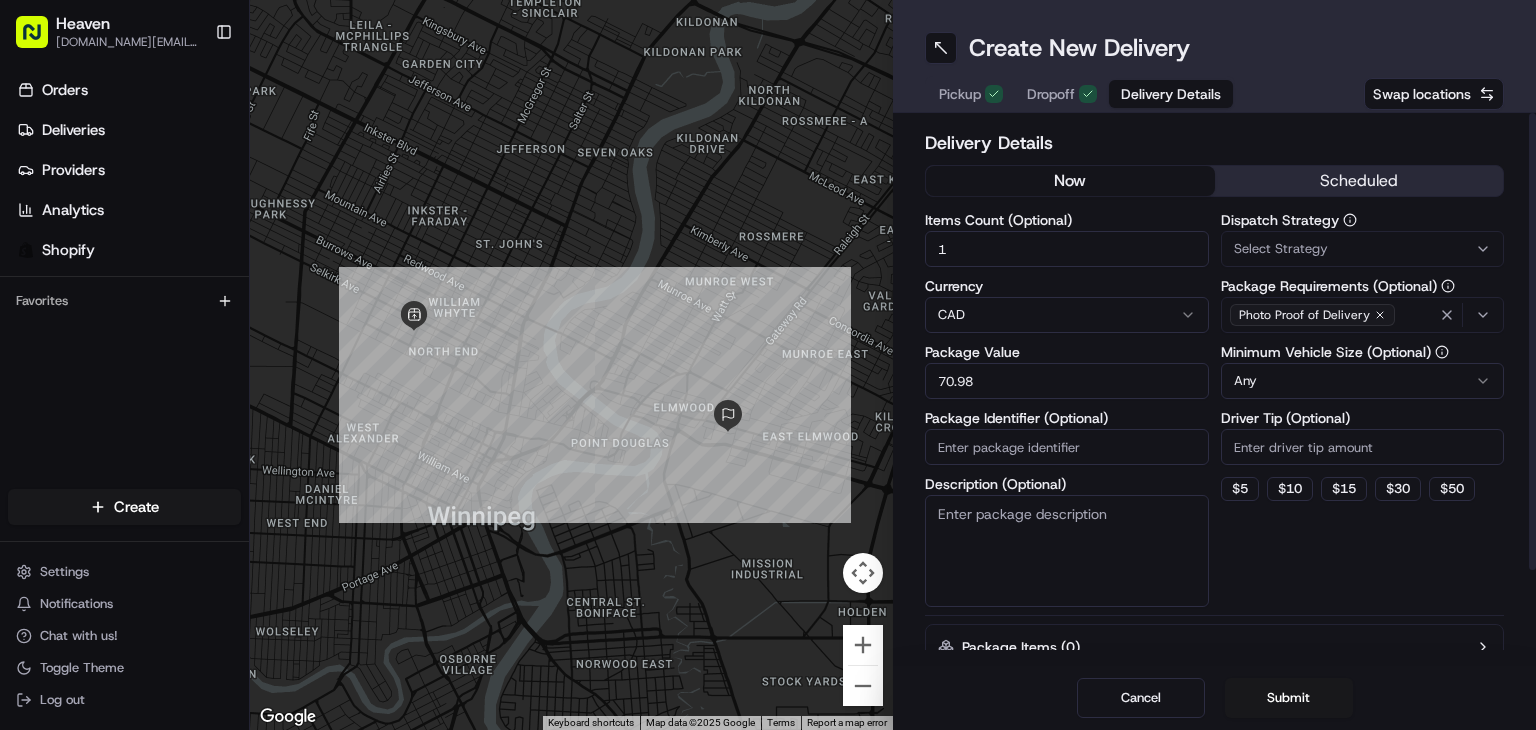 click on "Package Identifier (Optional)" at bounding box center (1067, 447) 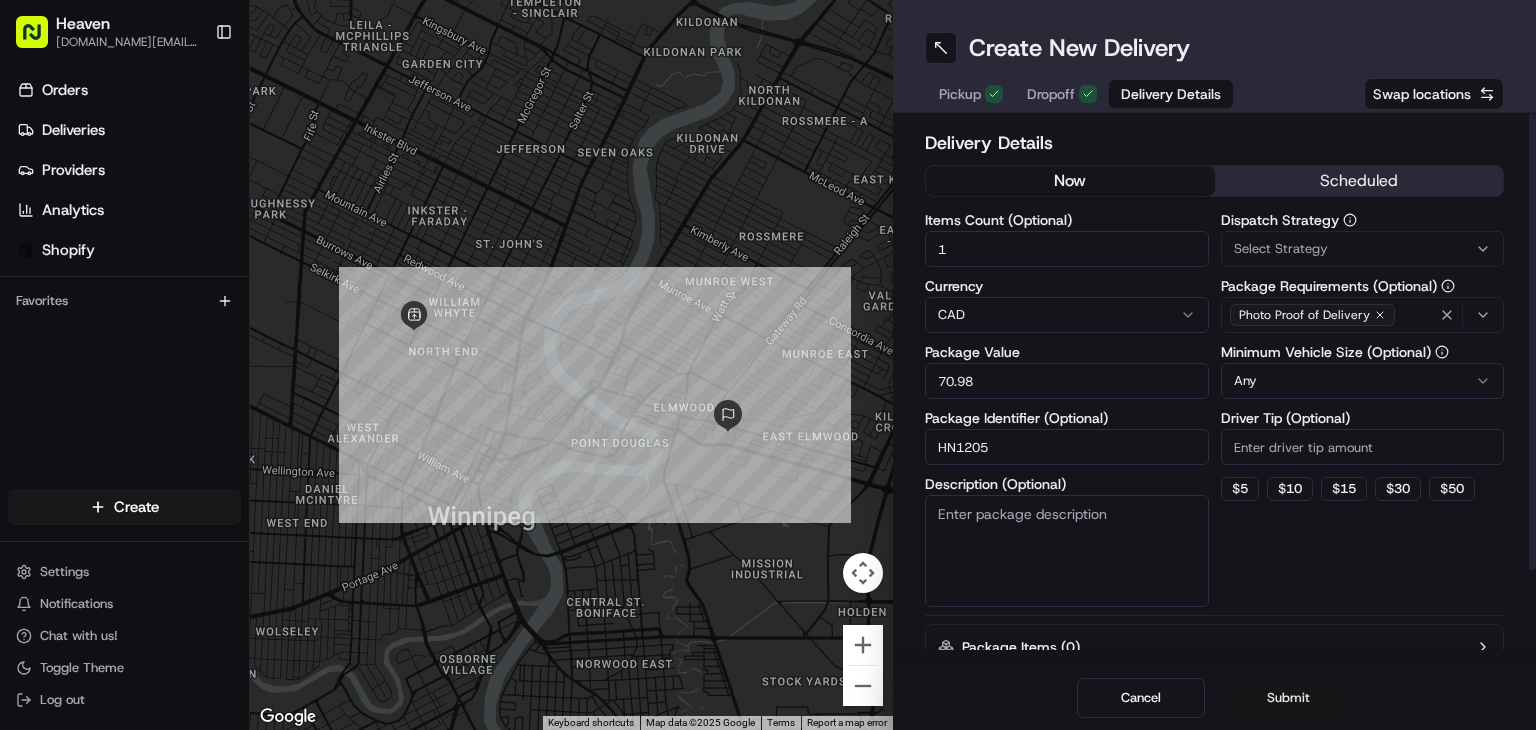 type on "HN1205" 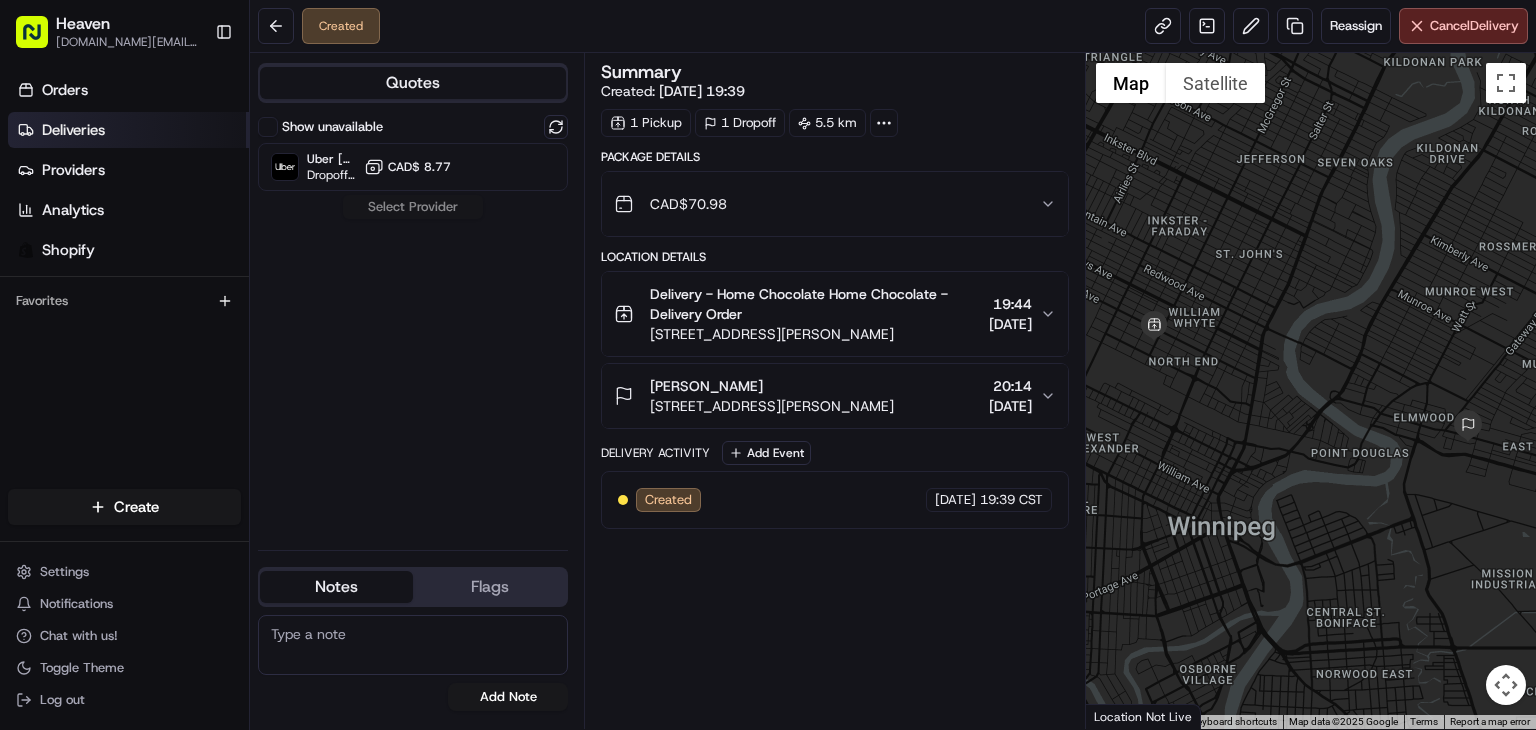 click on "Deliveries" at bounding box center (73, 130) 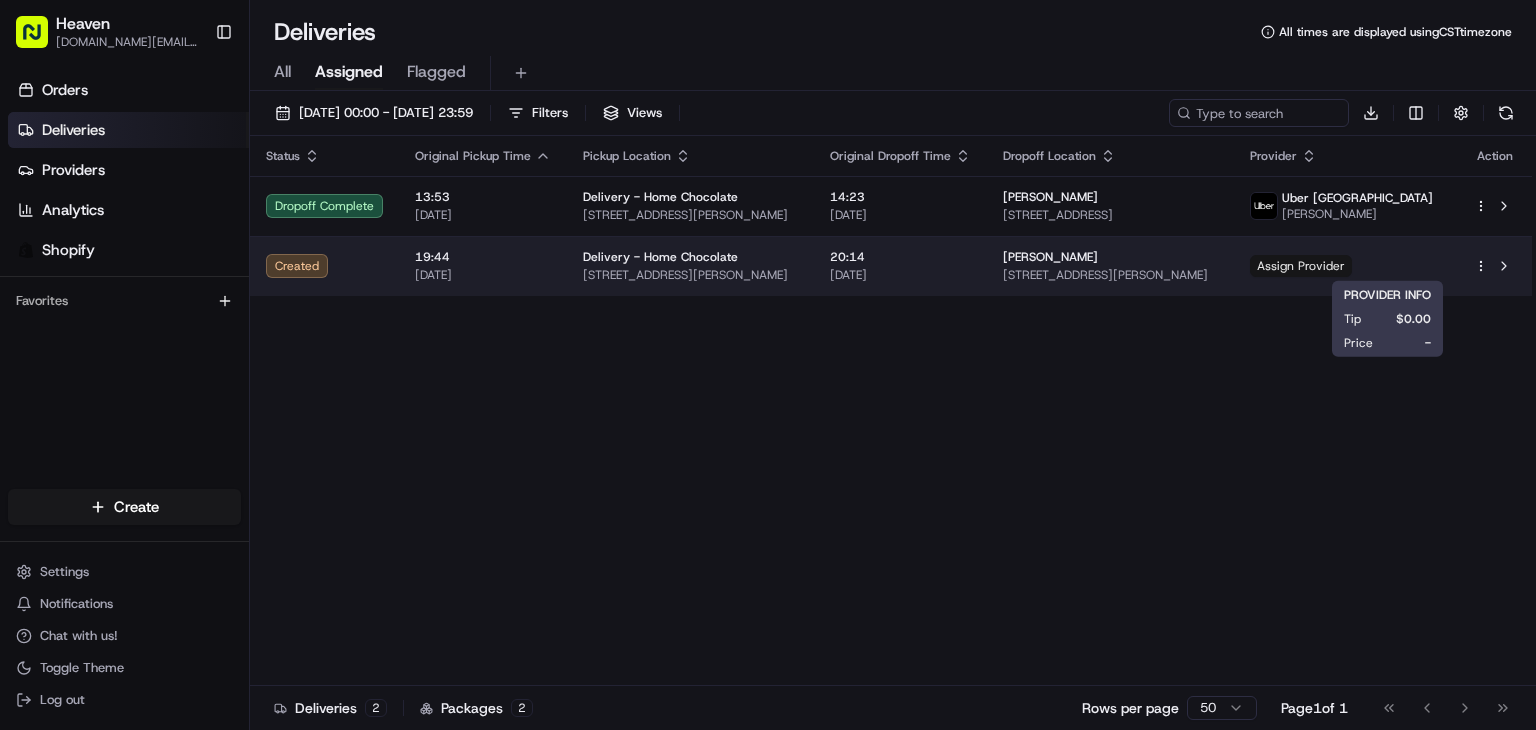 click on "Assign Provider" at bounding box center (1301, 266) 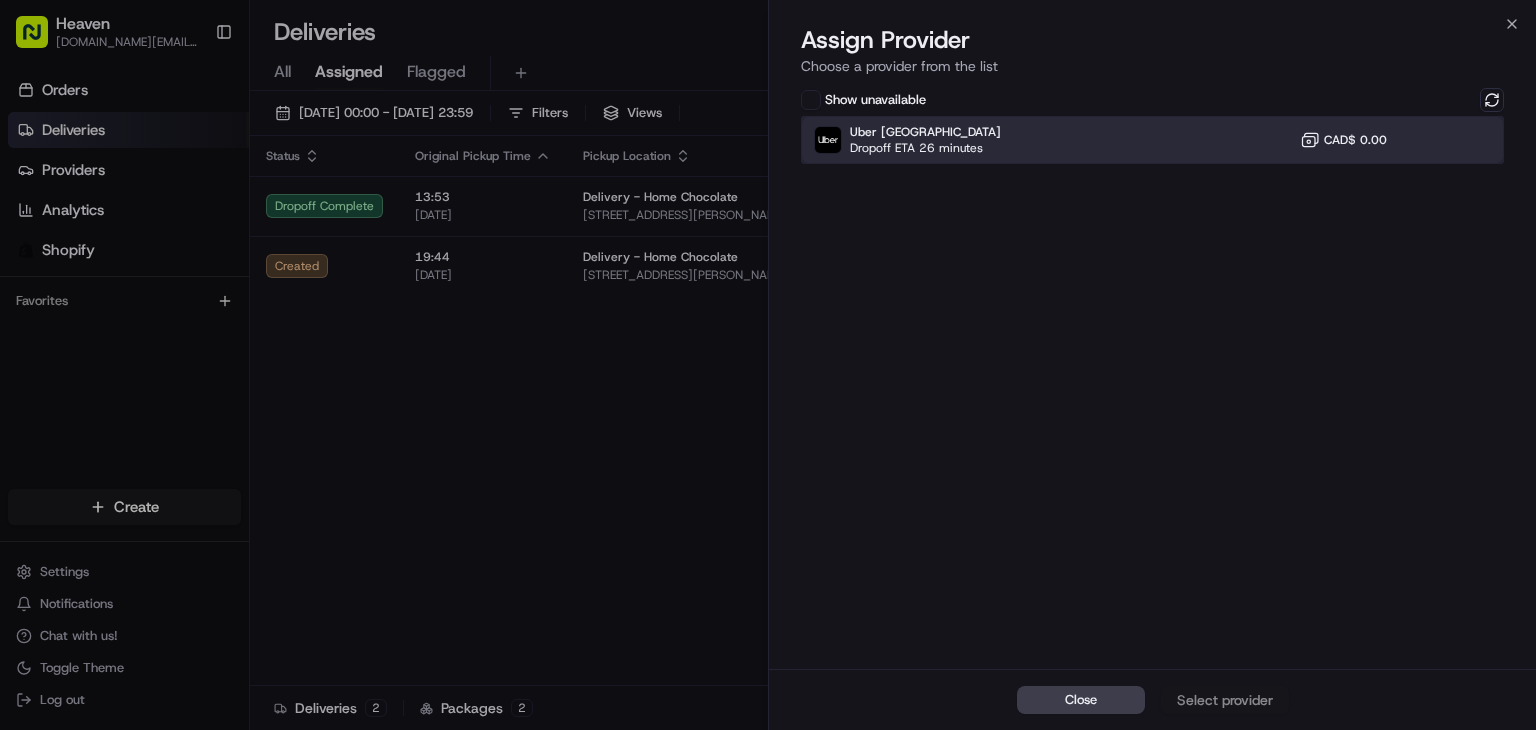 click on "Uber Canada Dropoff ETA   26 minutes CAD$   0.00" at bounding box center (1152, 140) 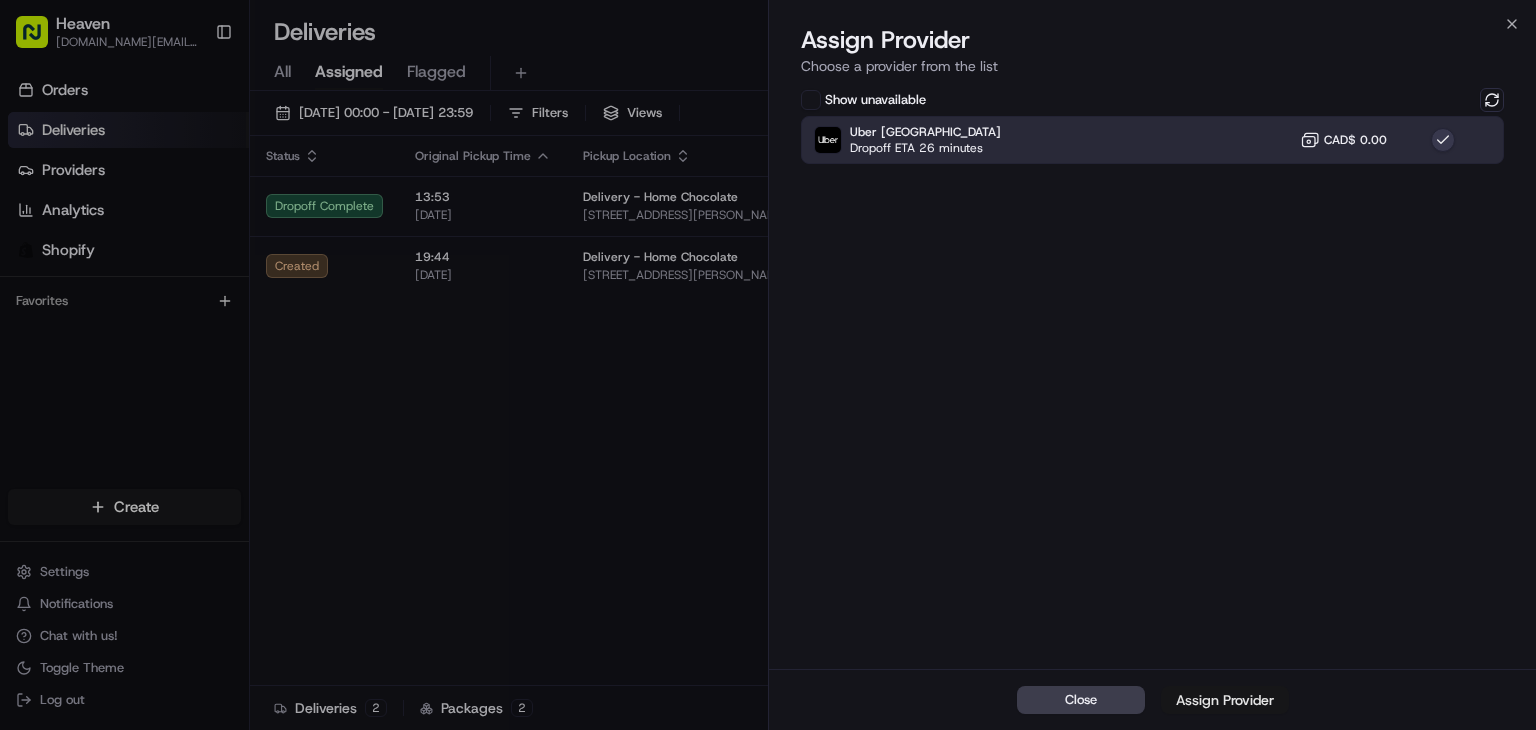 click on "Assign Provider" at bounding box center (1225, 700) 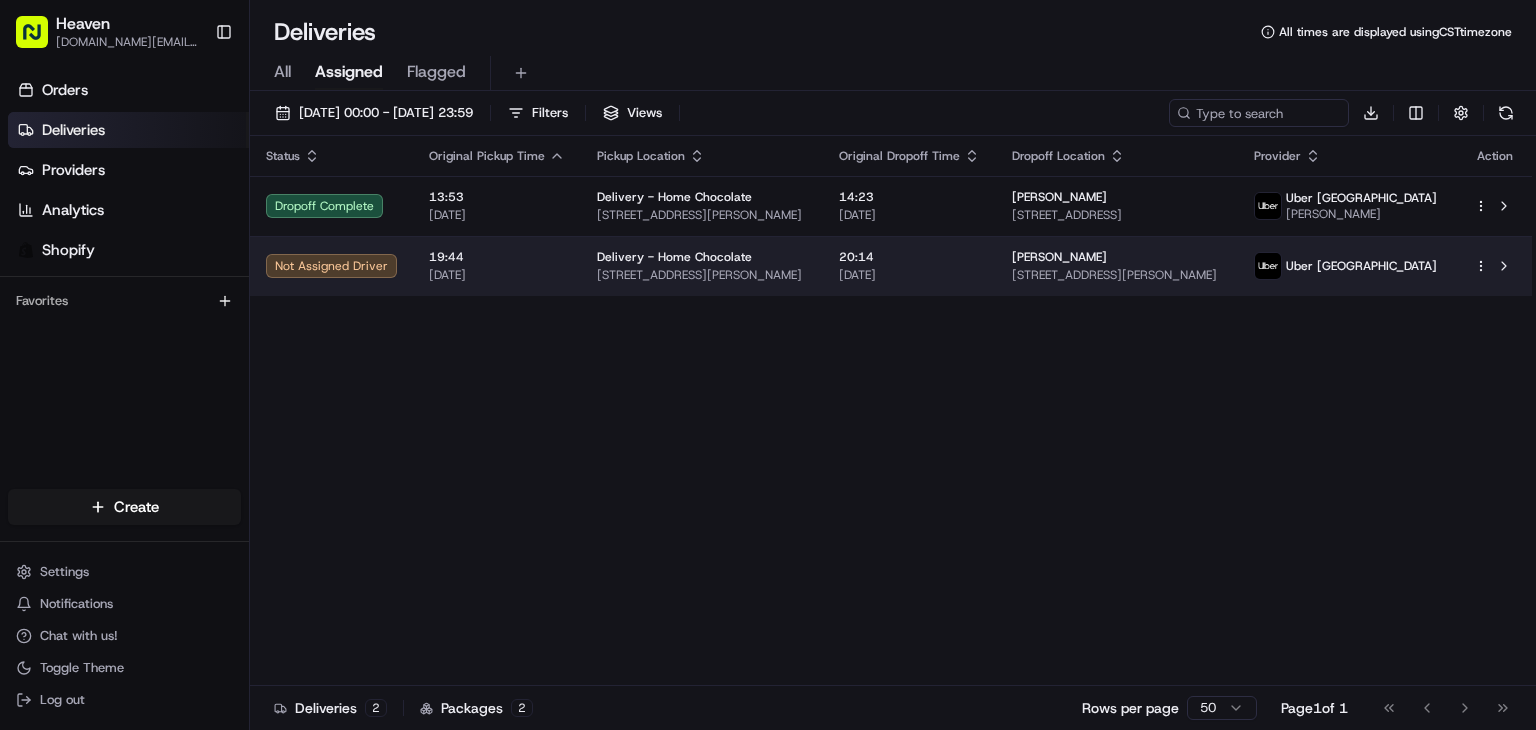 click on "20:14" at bounding box center [909, 257] 